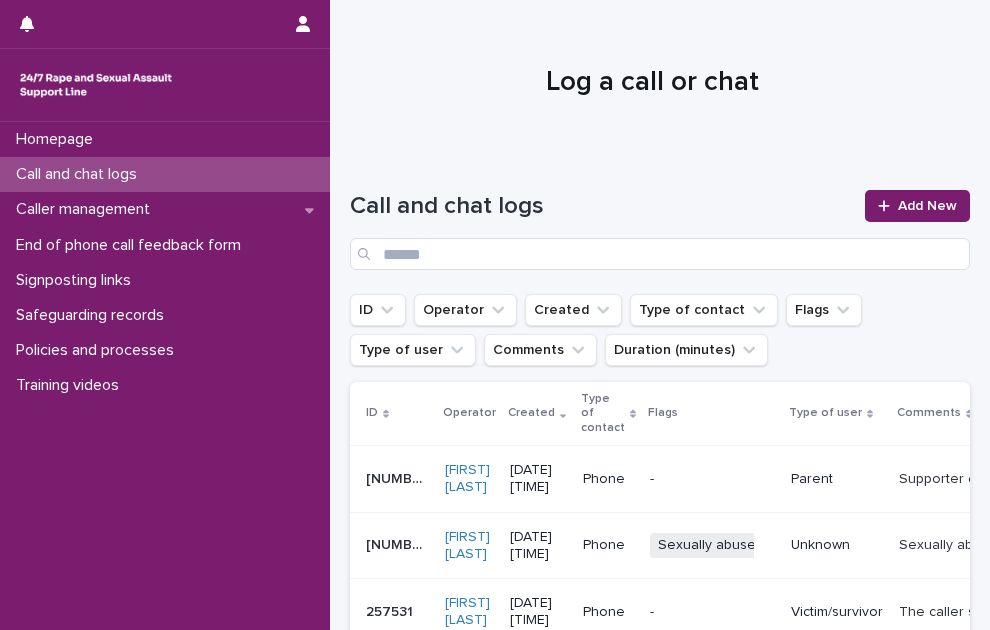 scroll, scrollTop: 0, scrollLeft: 0, axis: both 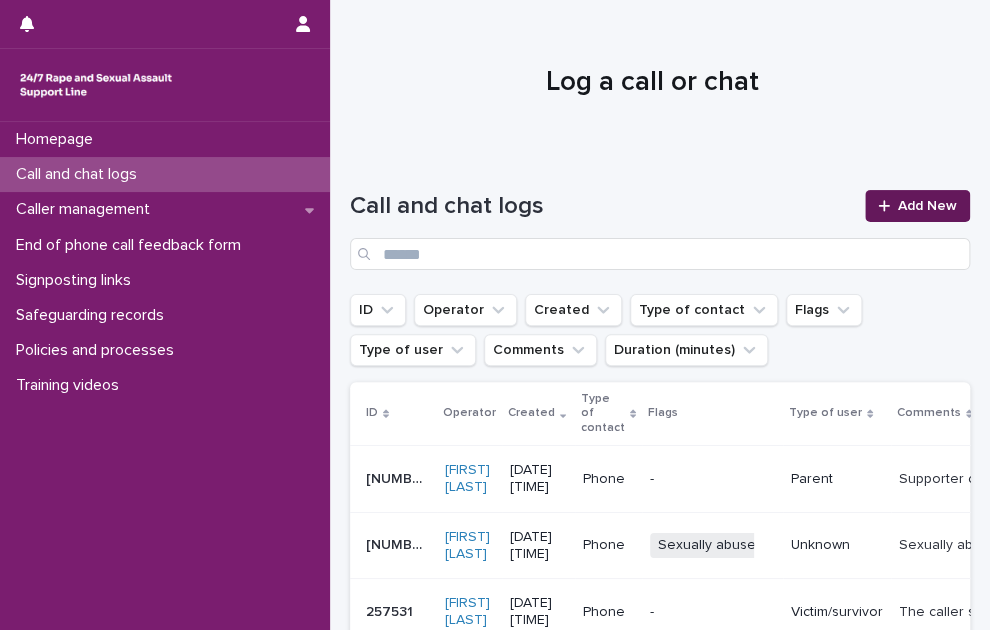 click on "Add New" at bounding box center [917, 206] 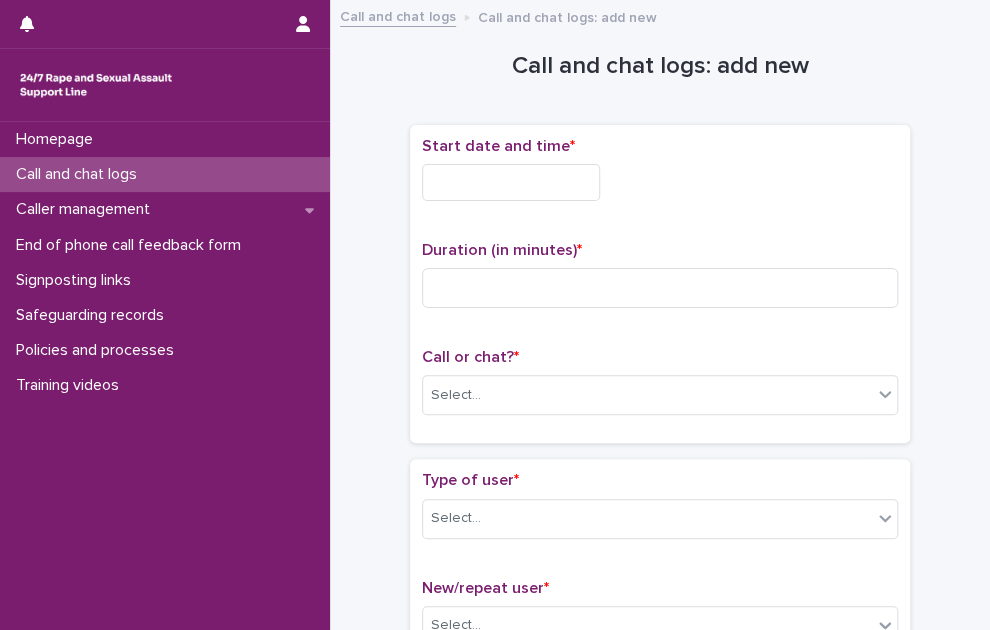 click at bounding box center [511, 182] 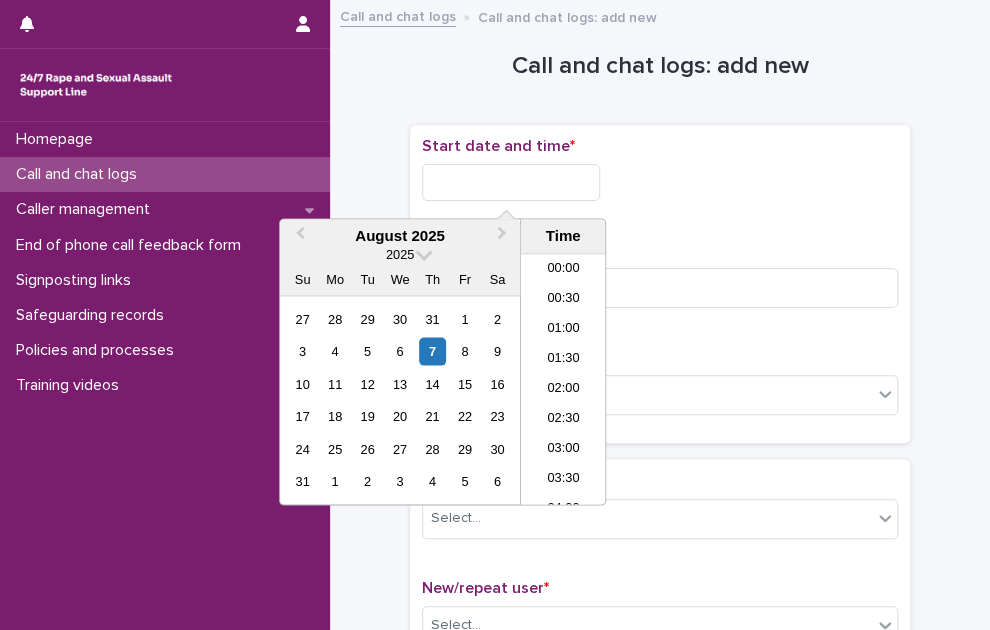 scroll, scrollTop: 1000, scrollLeft: 0, axis: vertical 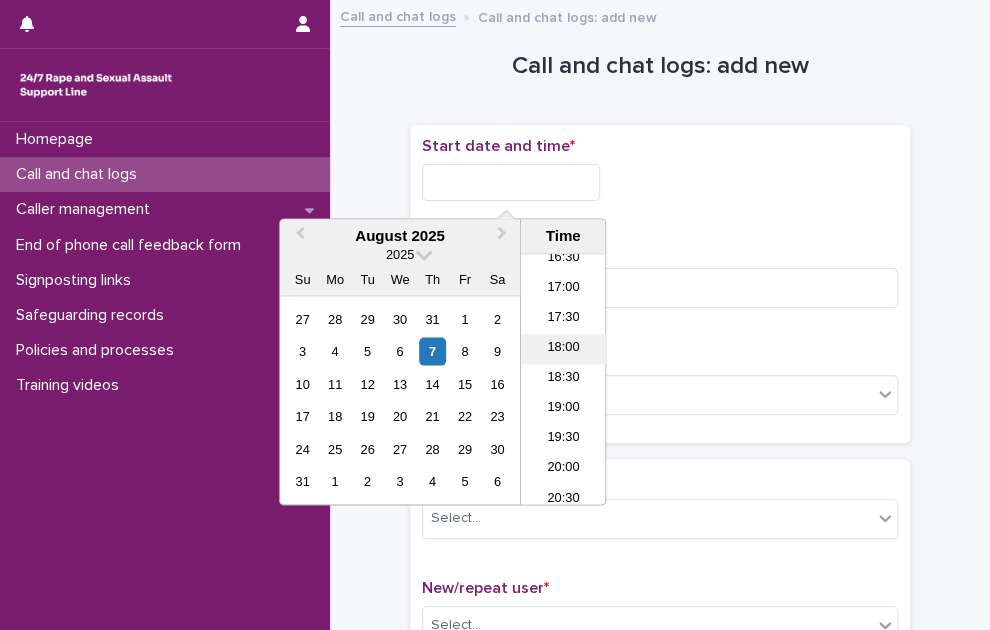 click on "18:00" at bounding box center (563, 350) 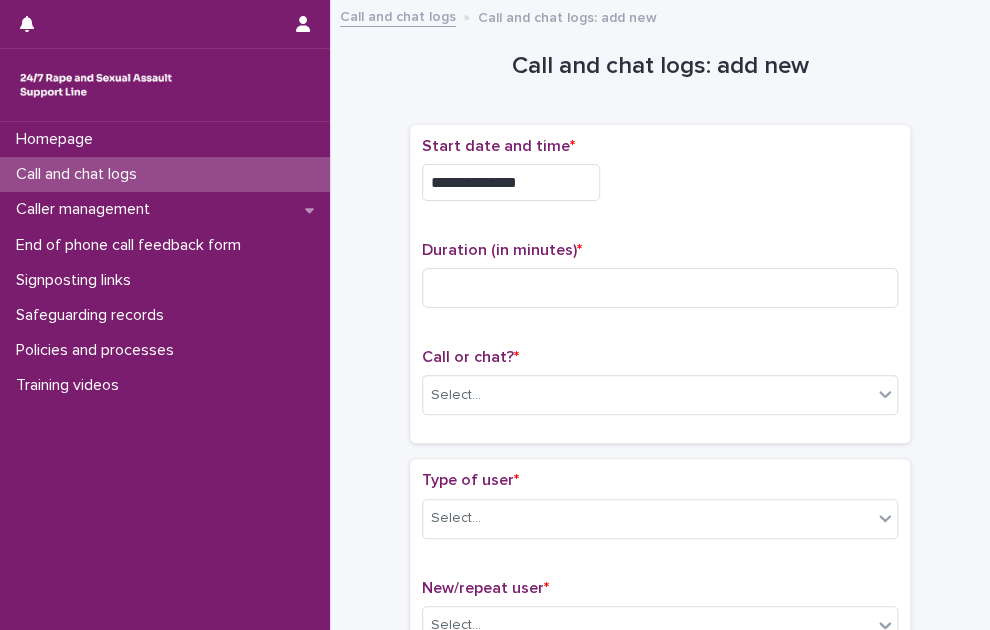 click on "**********" at bounding box center [511, 182] 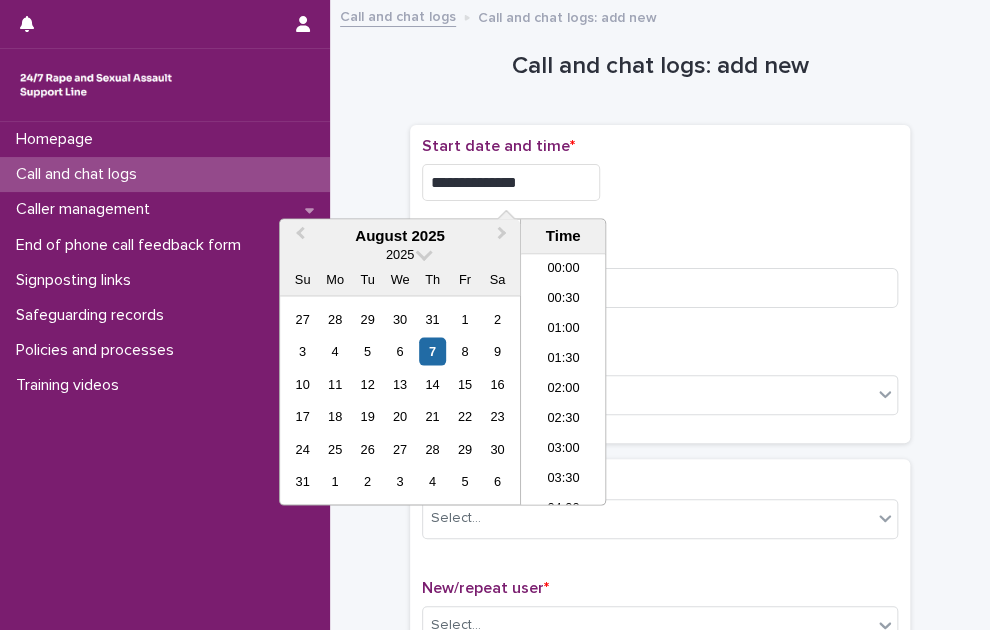 scroll, scrollTop: 970, scrollLeft: 0, axis: vertical 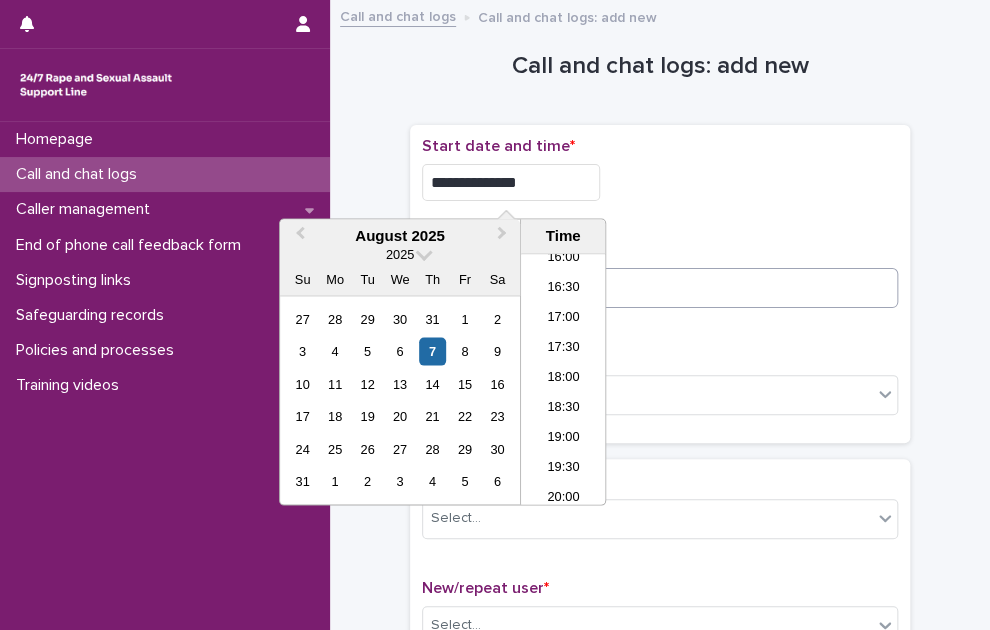 type on "**********" 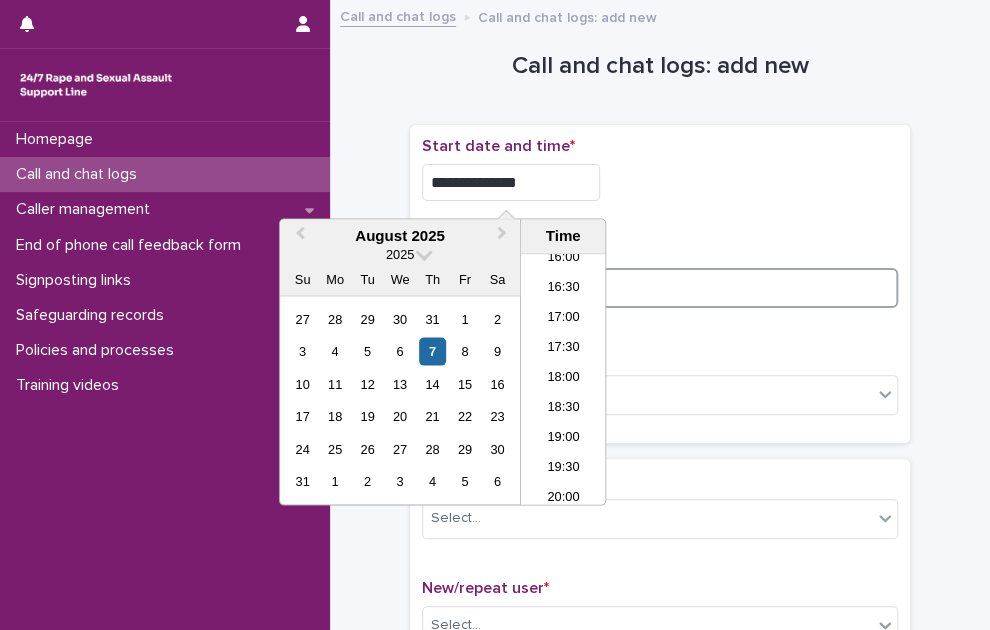 click at bounding box center [660, 288] 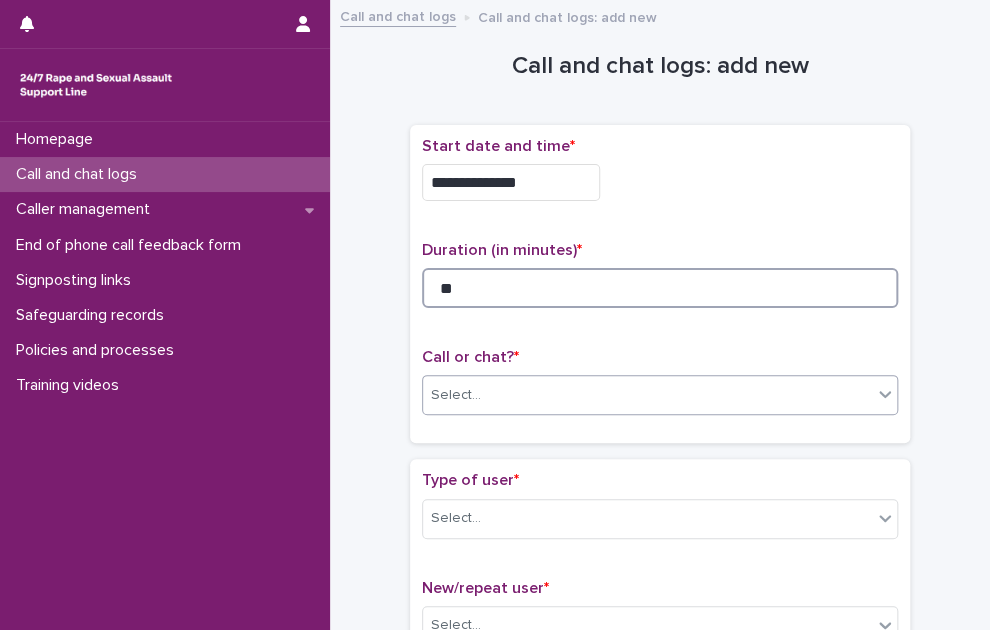 type on "**" 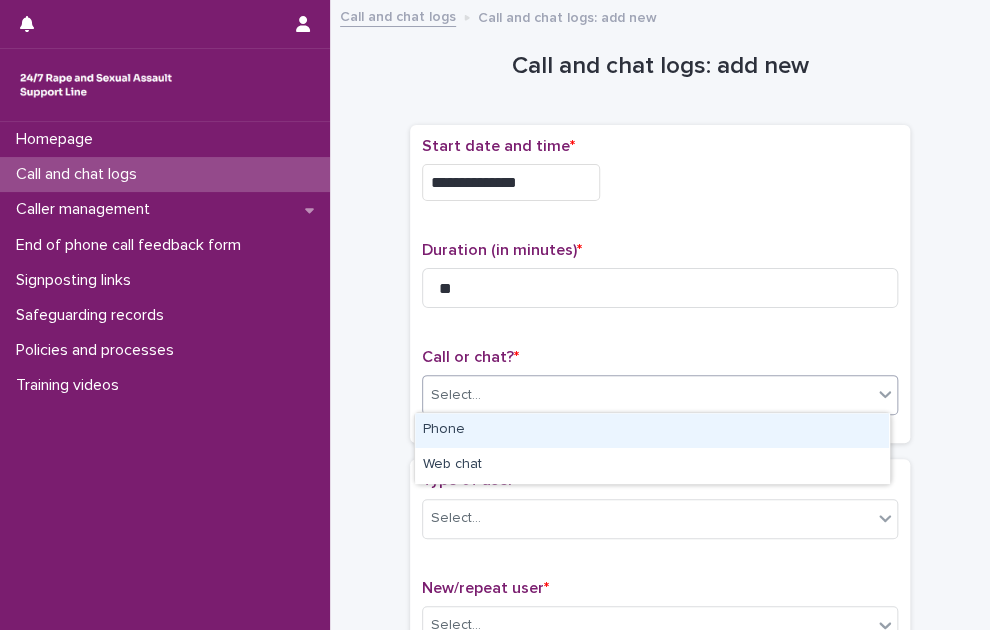 drag, startPoint x: 668, startPoint y: 389, endPoint x: 638, endPoint y: 415, distance: 39.698868 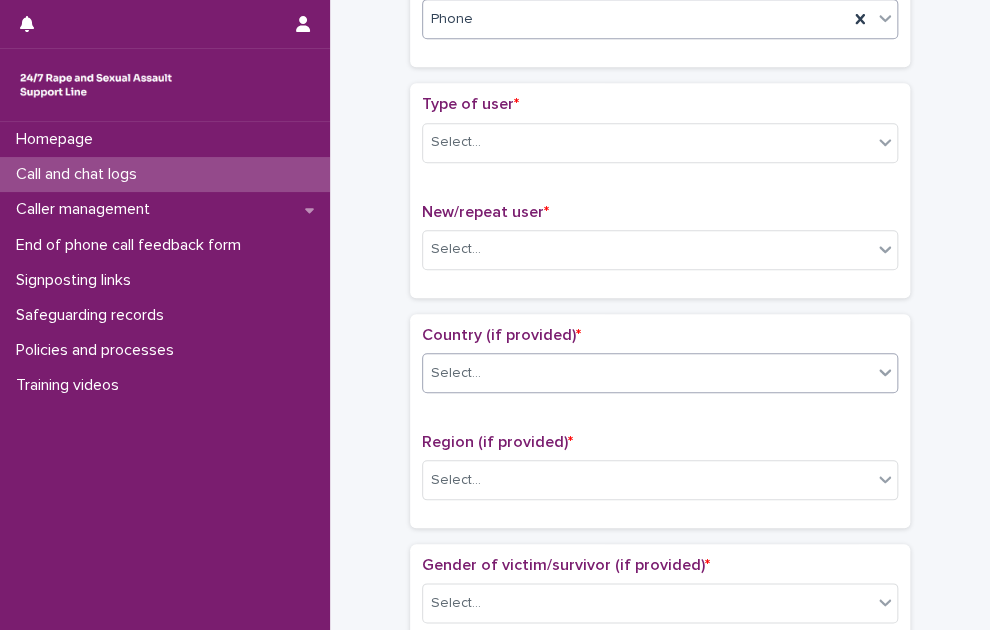 scroll, scrollTop: 400, scrollLeft: 0, axis: vertical 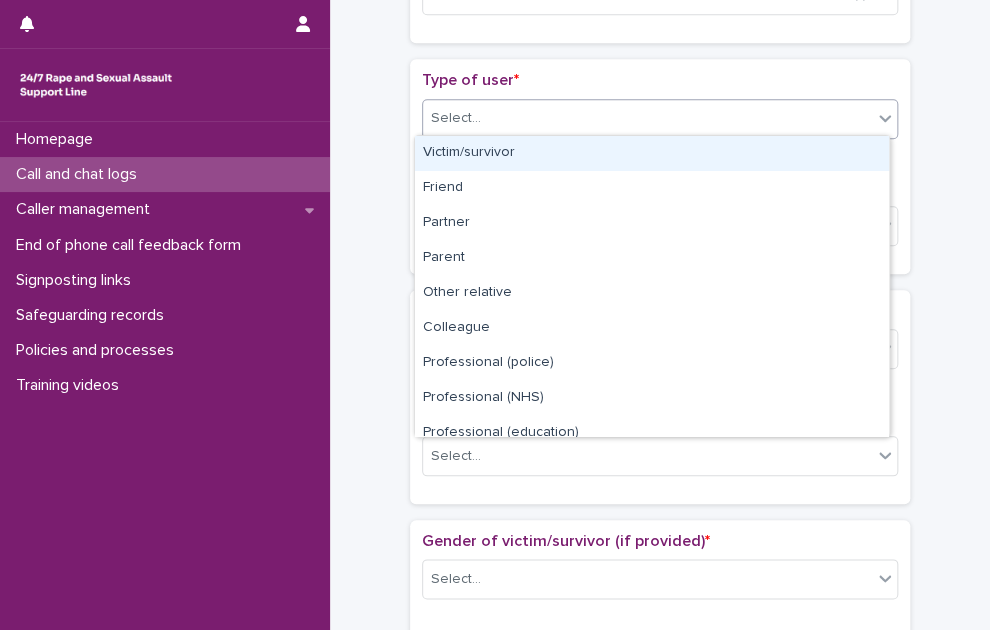 click on "Select..." at bounding box center (647, 118) 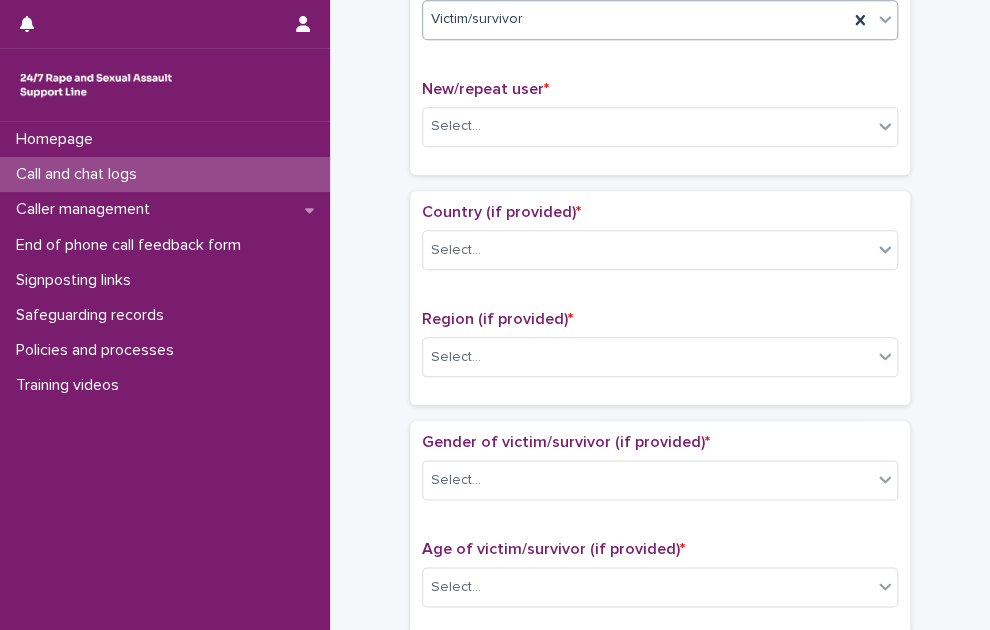 scroll, scrollTop: 500, scrollLeft: 0, axis: vertical 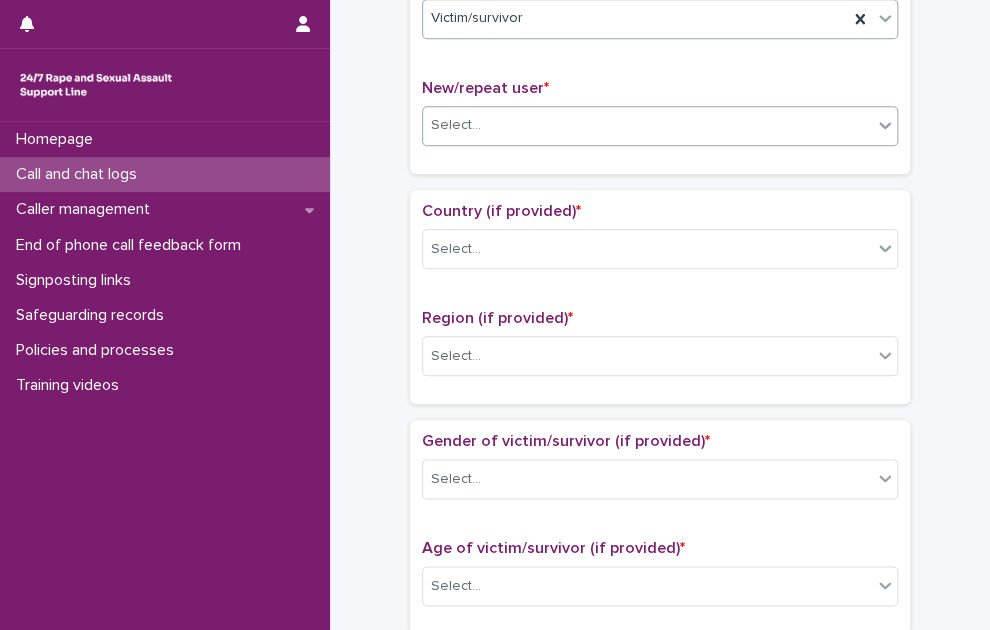 click on "Select..." at bounding box center (647, 125) 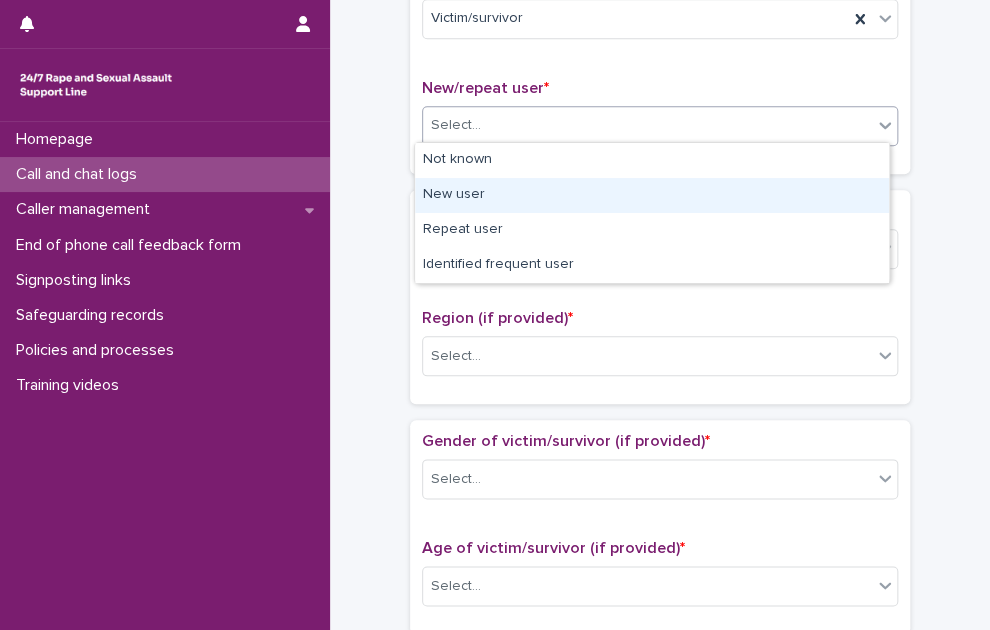 click on "New user" at bounding box center (652, 195) 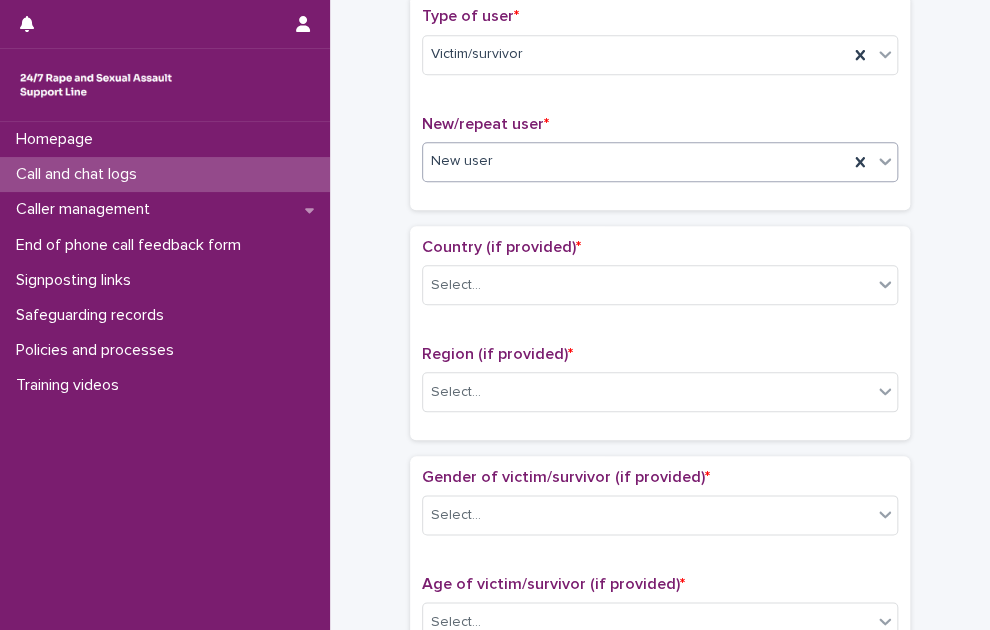 scroll, scrollTop: 500, scrollLeft: 0, axis: vertical 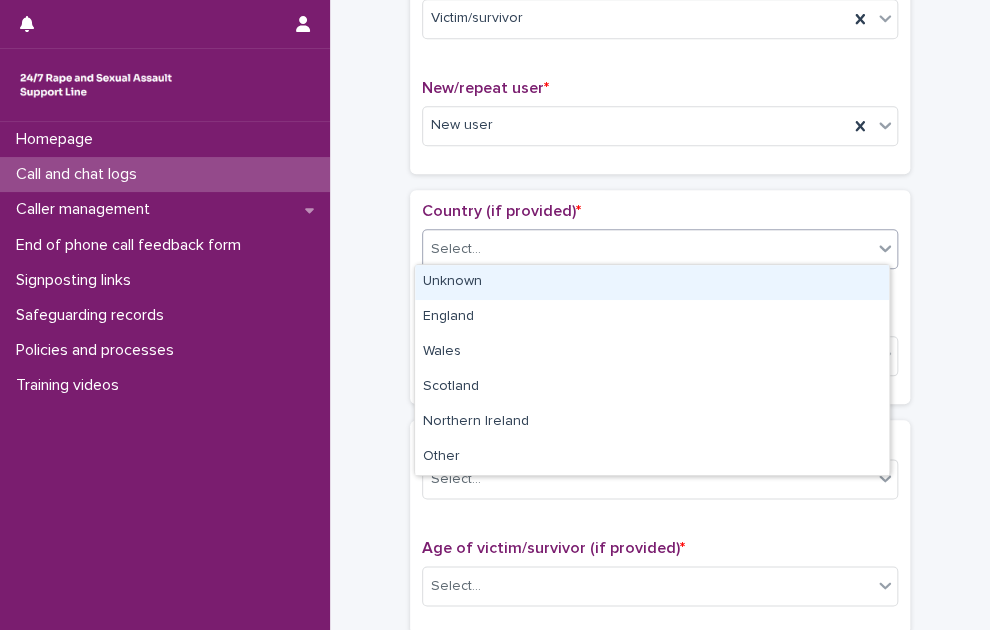 click on "Select..." at bounding box center (456, 249) 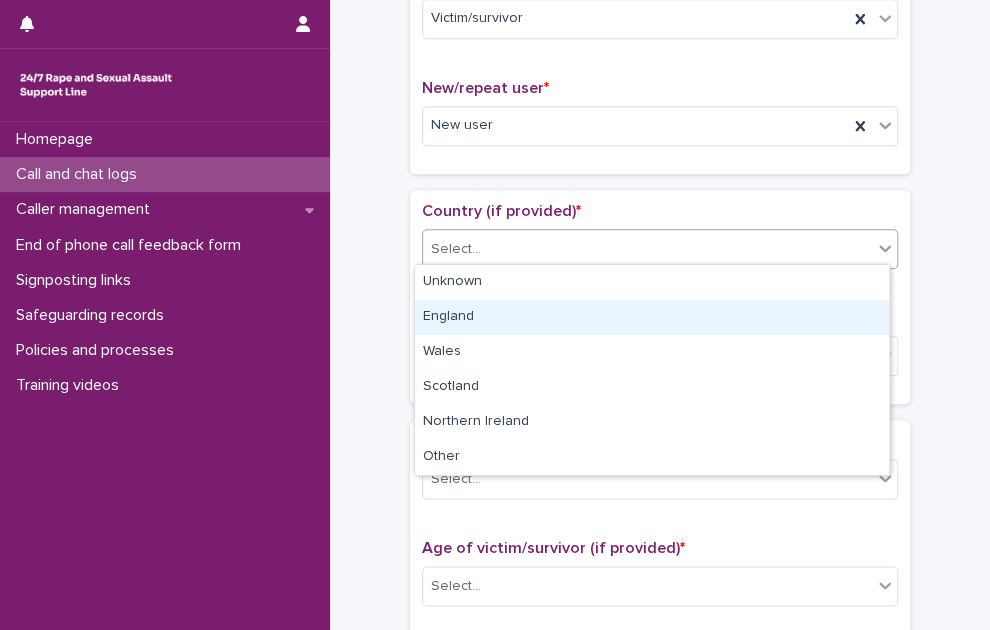 click on "England" at bounding box center [652, 317] 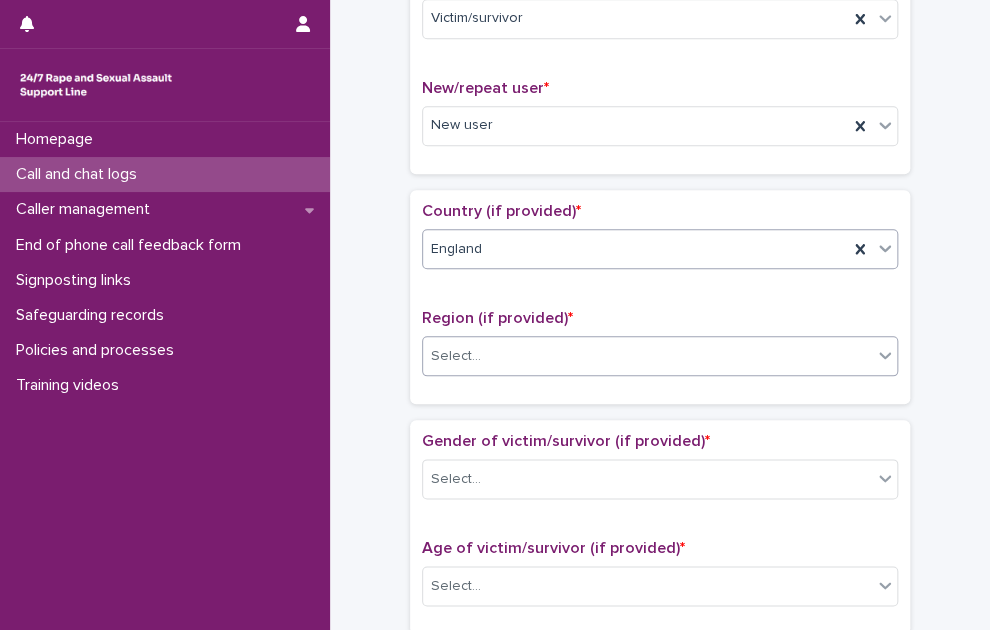 click on "Select..." at bounding box center (647, 356) 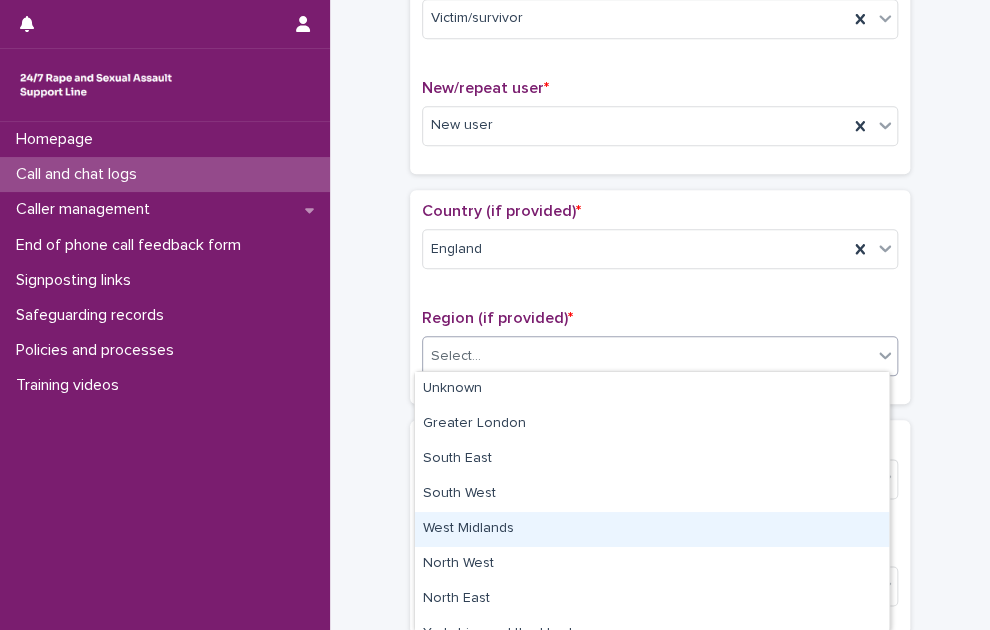 drag, startPoint x: 480, startPoint y: 509, endPoint x: 479, endPoint y: 530, distance: 21.023796 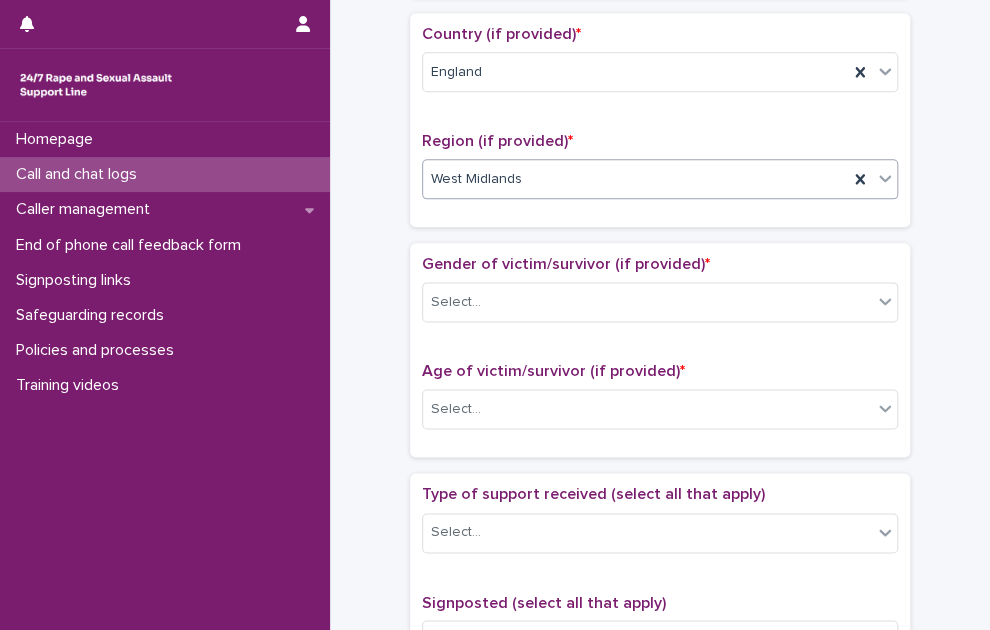 scroll, scrollTop: 700, scrollLeft: 0, axis: vertical 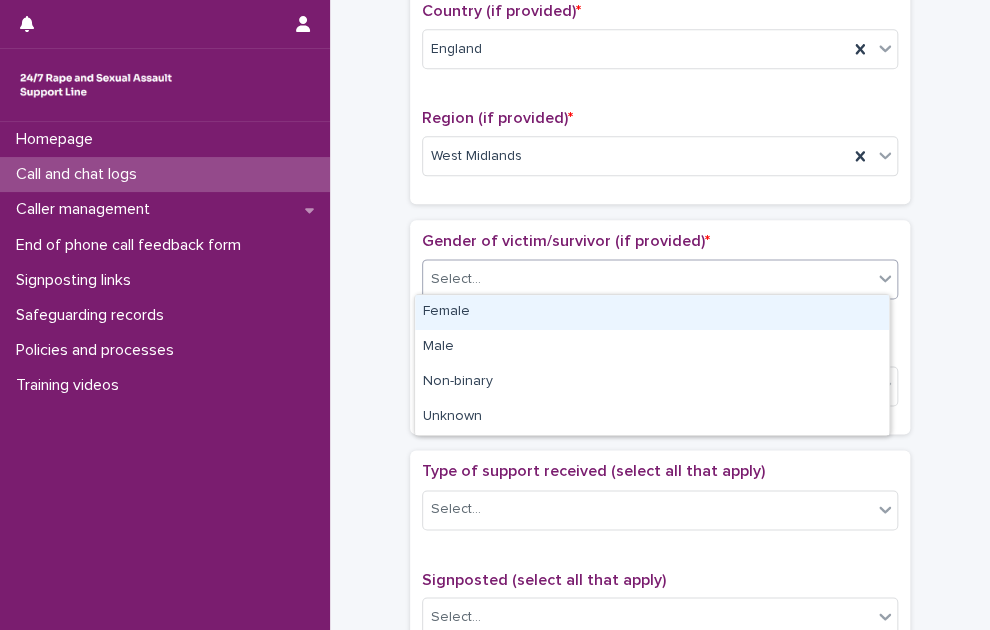 click on "Select..." at bounding box center [647, 279] 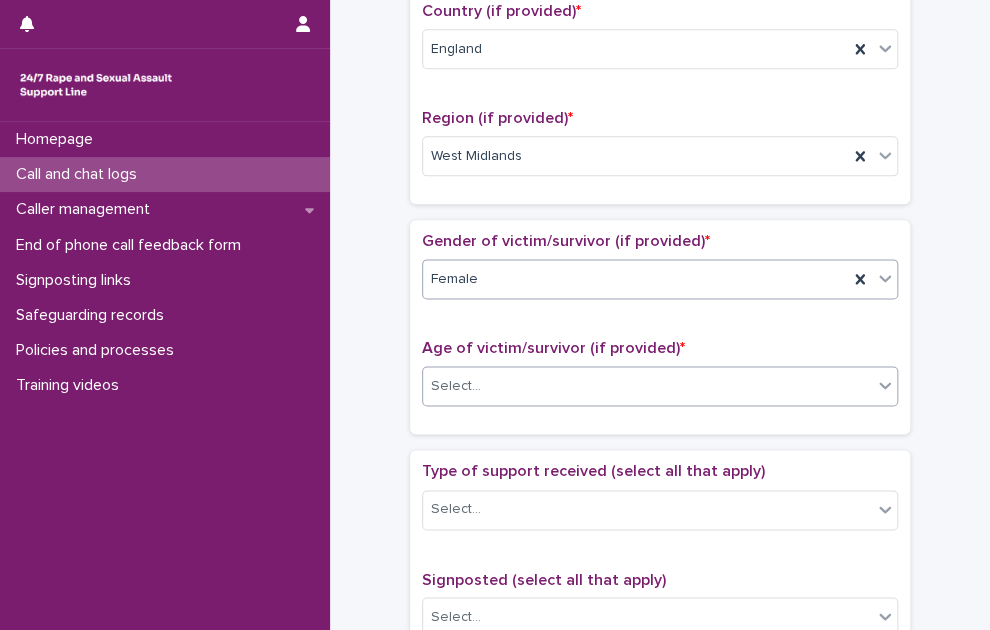 scroll, scrollTop: 800, scrollLeft: 0, axis: vertical 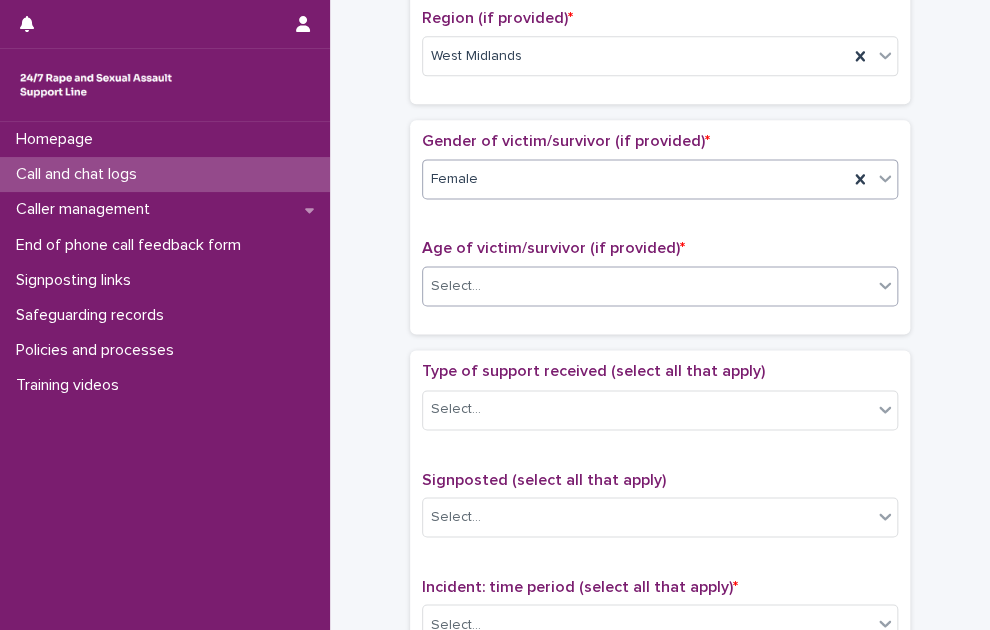 click on "Select..." at bounding box center (647, 286) 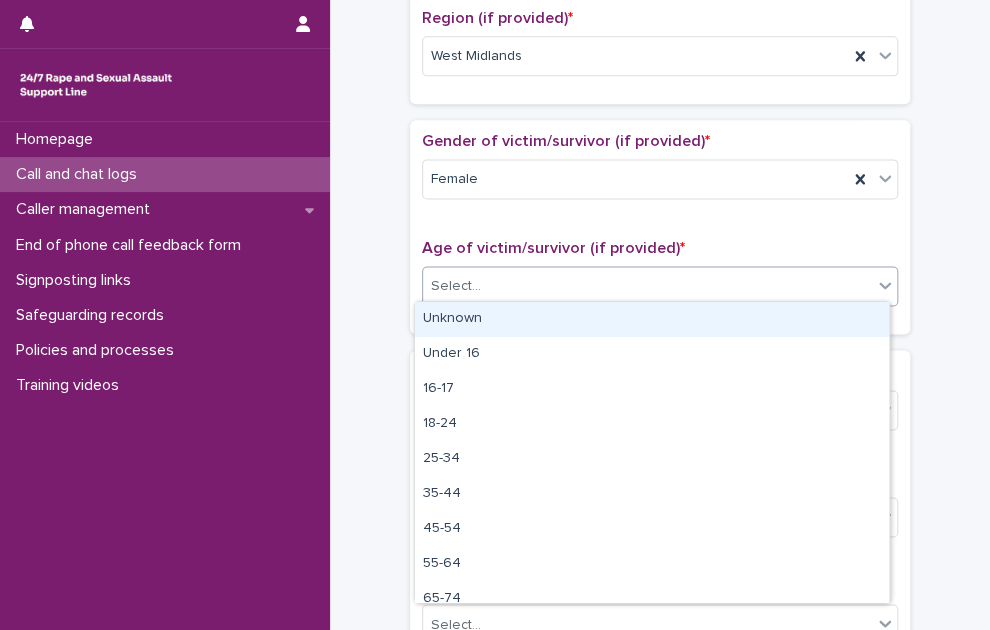 click on "Unknown" at bounding box center (652, 319) 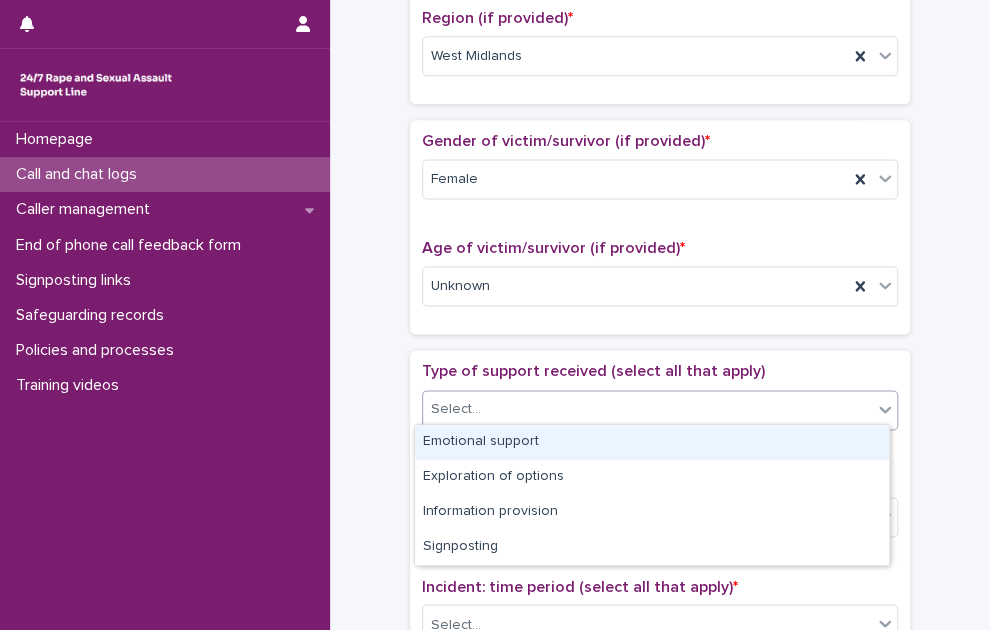 drag, startPoint x: 487, startPoint y: 403, endPoint x: 476, endPoint y: 425, distance: 24.596748 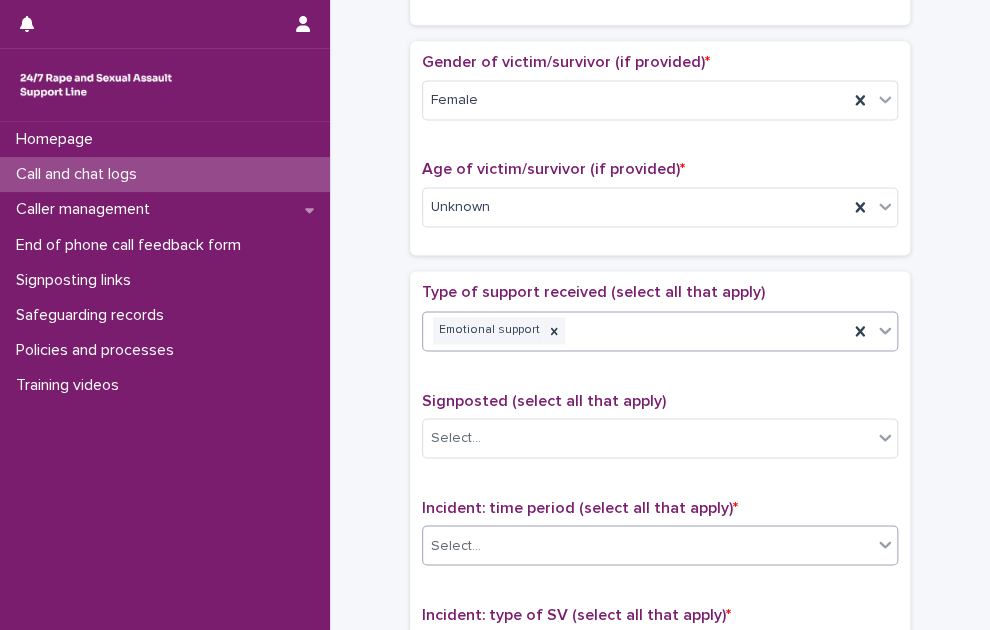 scroll, scrollTop: 1000, scrollLeft: 0, axis: vertical 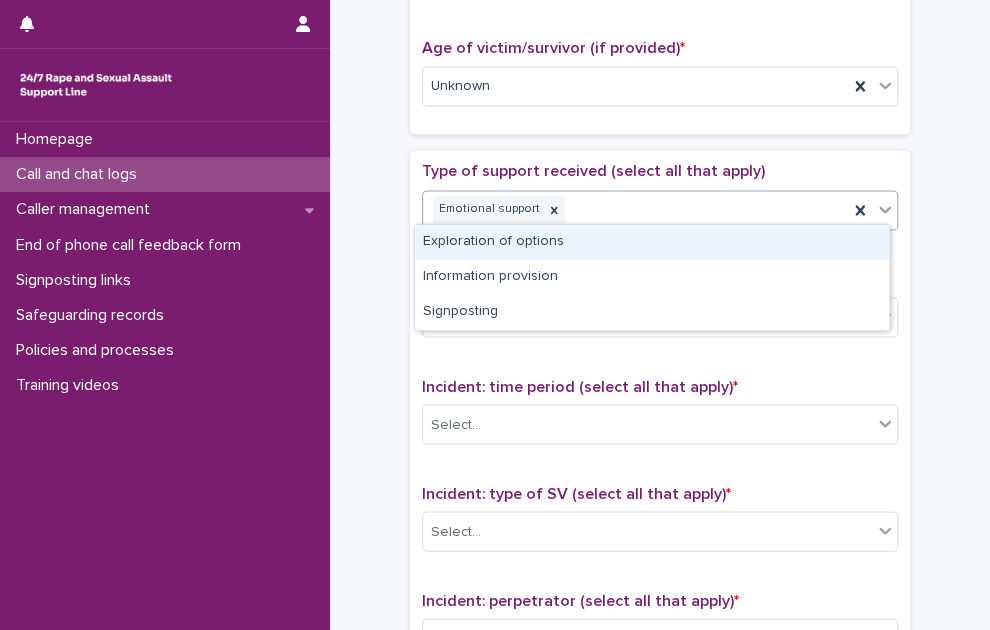 drag, startPoint x: 652, startPoint y: 201, endPoint x: 628, endPoint y: 237, distance: 43.266617 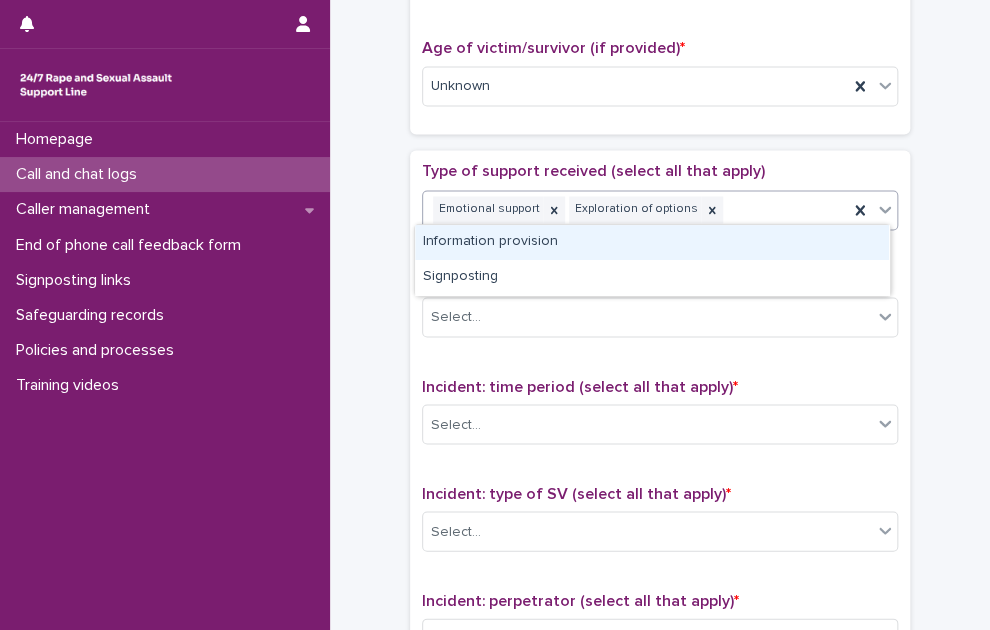 drag, startPoint x: 781, startPoint y: 210, endPoint x: 752, endPoint y: 237, distance: 39.623226 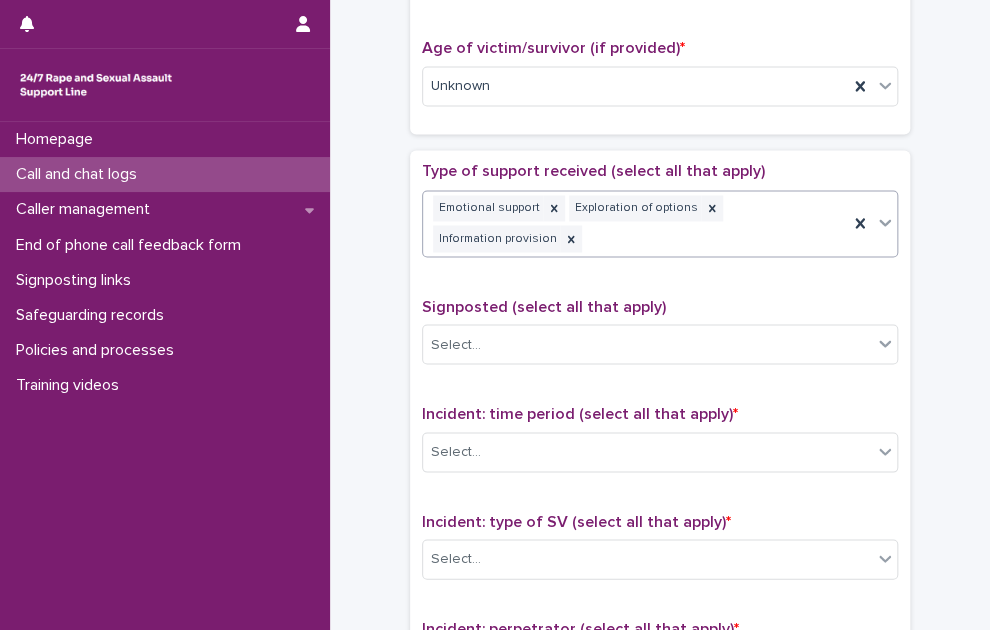 scroll, scrollTop: 1013, scrollLeft: 0, axis: vertical 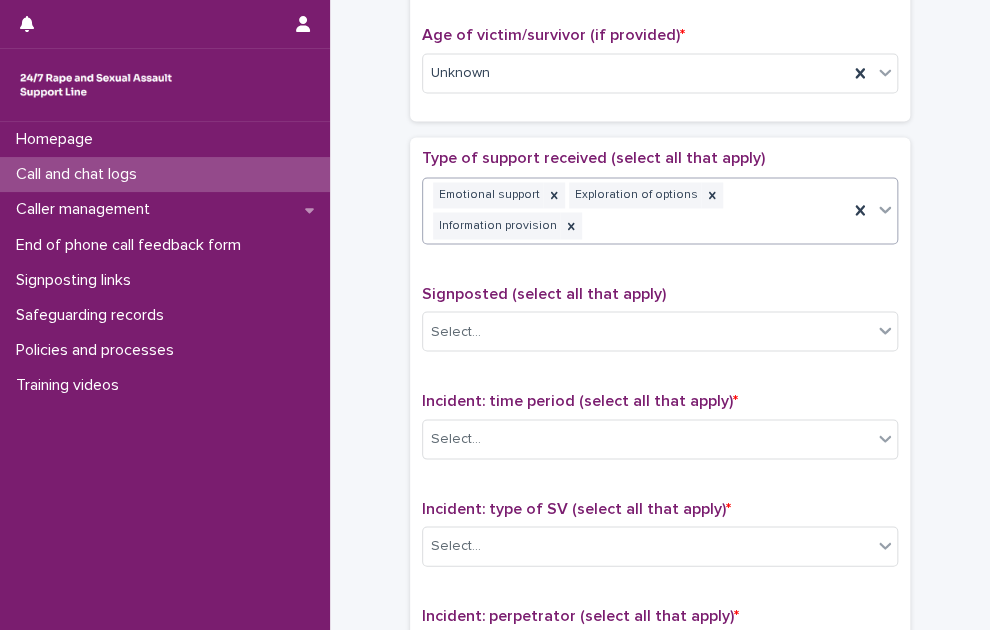 click on "Emotional support Exploration of options Information provision" at bounding box center (635, 211) 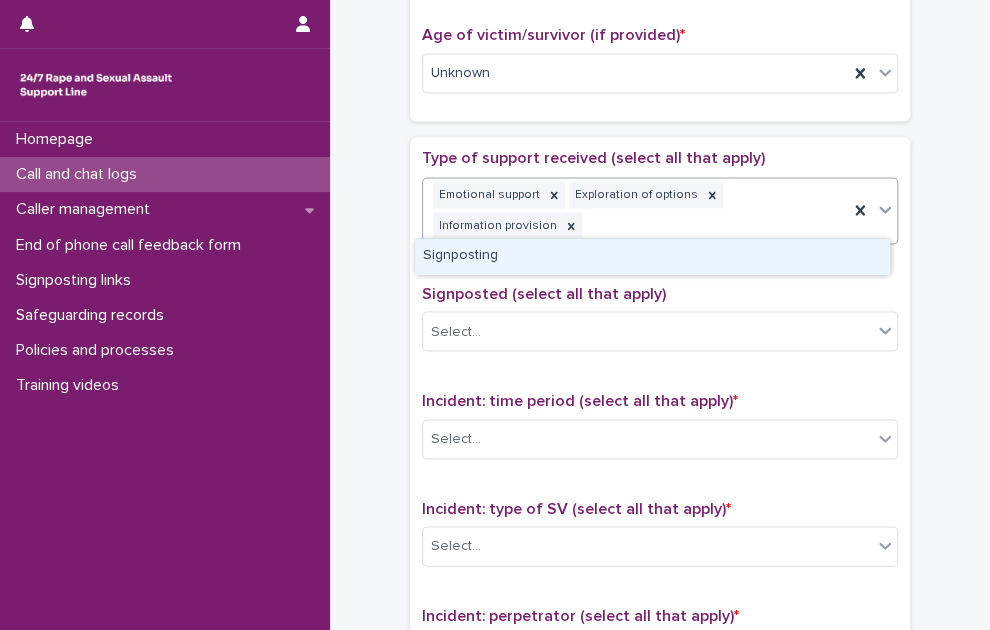 drag, startPoint x: 768, startPoint y: 267, endPoint x: 742, endPoint y: 279, distance: 28.635643 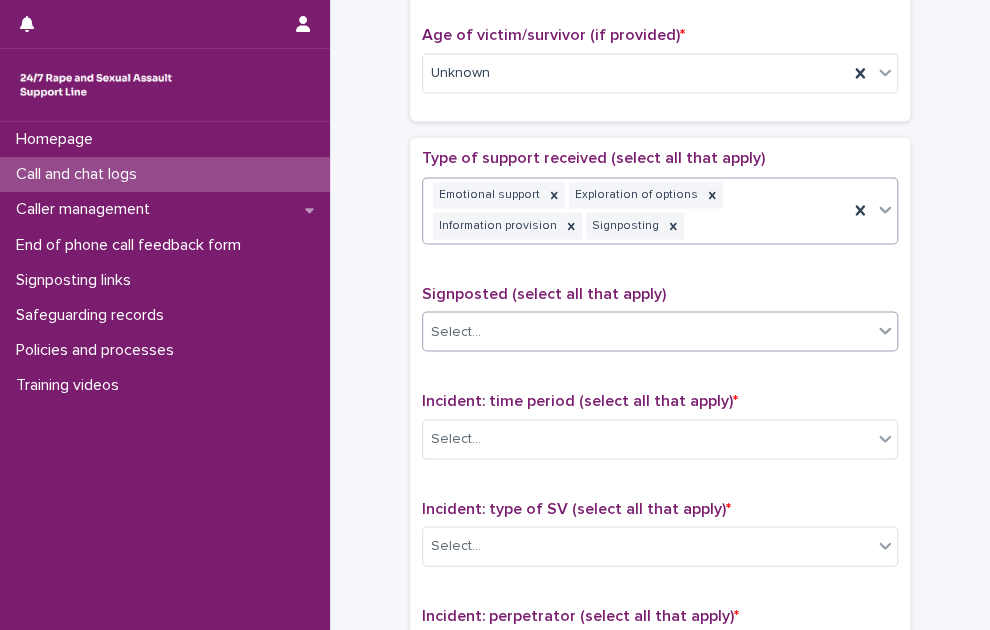 drag, startPoint x: 601, startPoint y: 323, endPoint x: 579, endPoint y: 337, distance: 26.076809 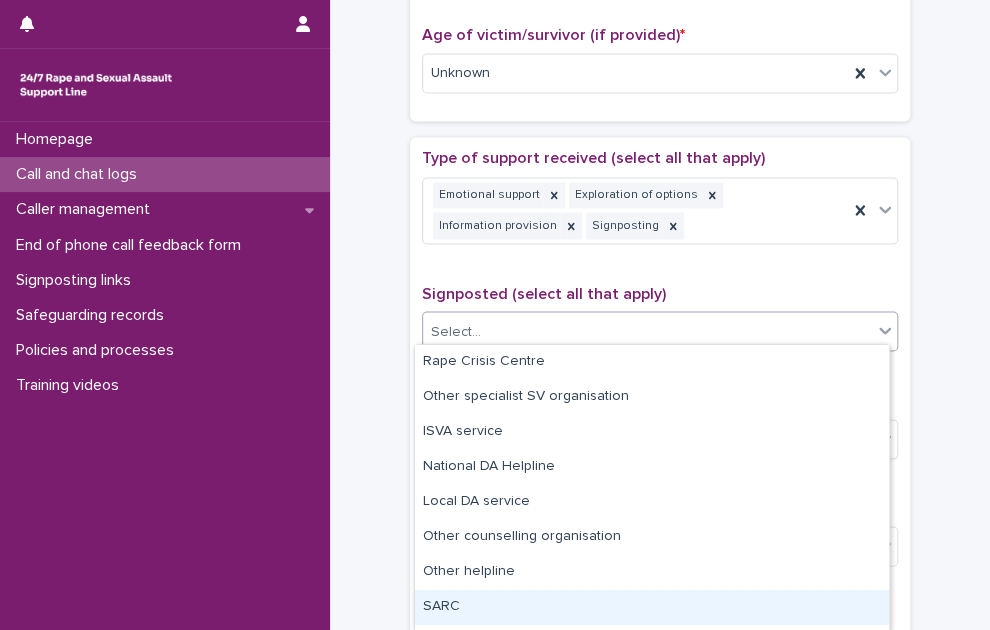 click on "SARC" at bounding box center [652, 607] 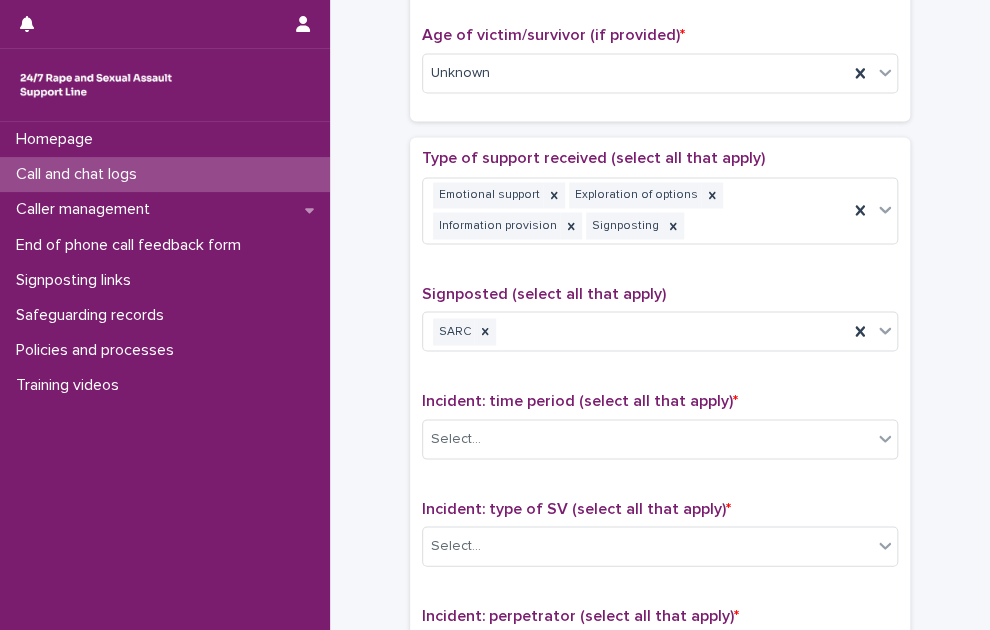 click on "**********" at bounding box center (660, 36) 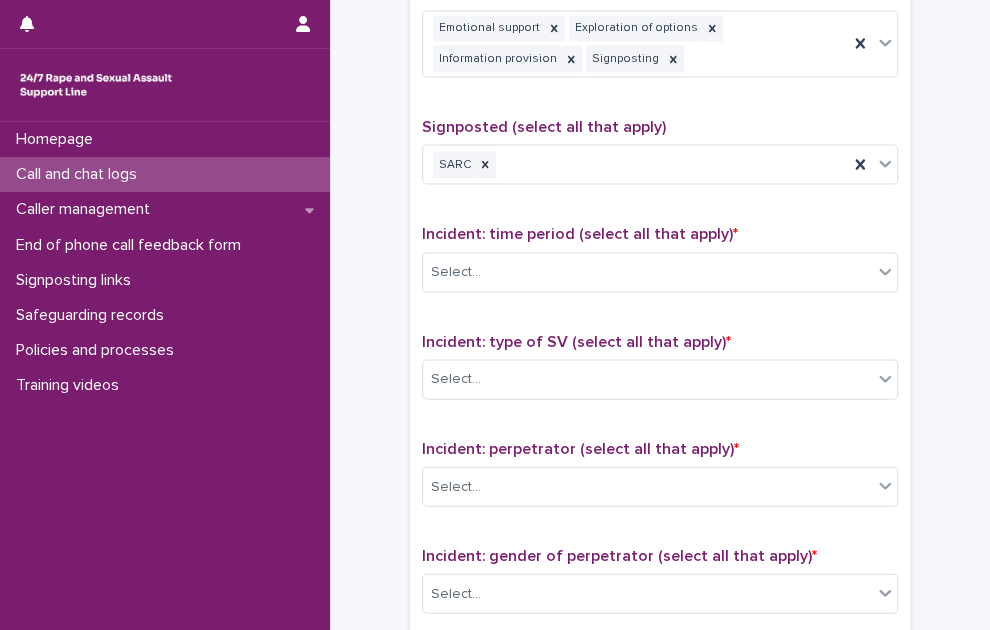 scroll, scrollTop: 1213, scrollLeft: 0, axis: vertical 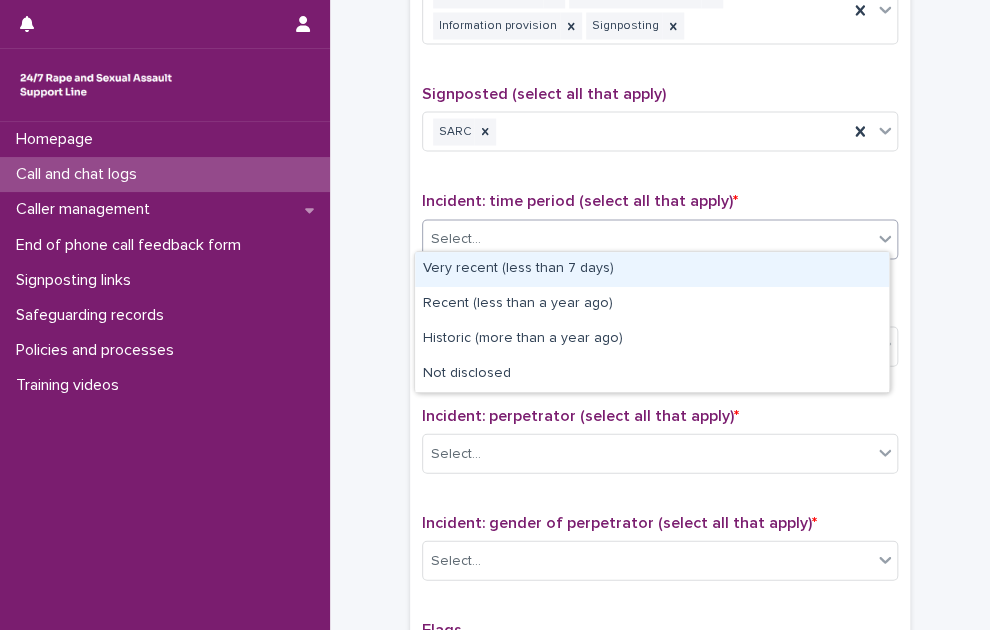 drag, startPoint x: 517, startPoint y: 219, endPoint x: 518, endPoint y: 254, distance: 35.014282 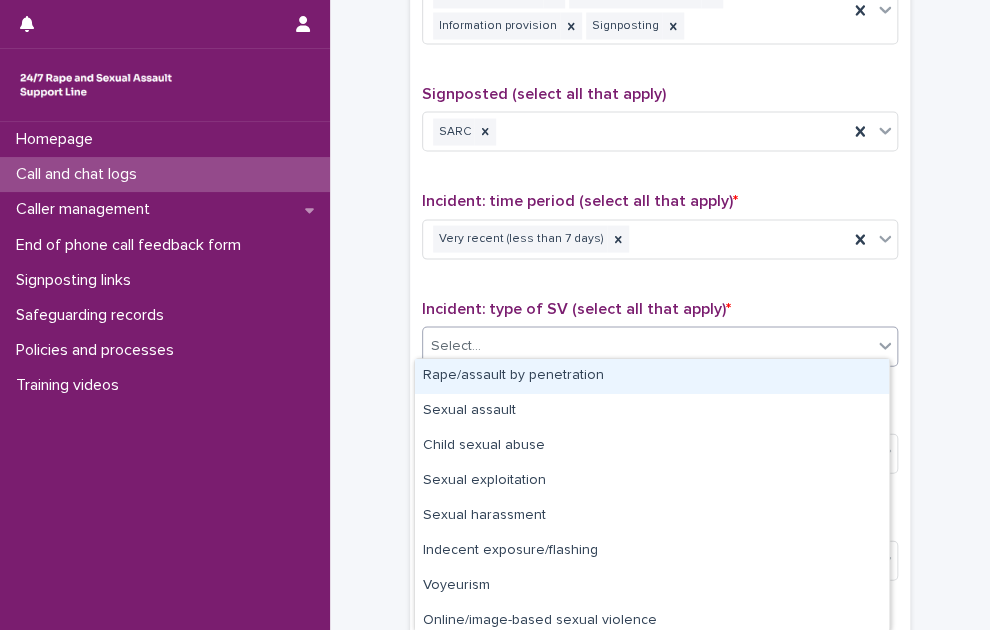 drag, startPoint x: 499, startPoint y: 355, endPoint x: 492, endPoint y: 365, distance: 12.206555 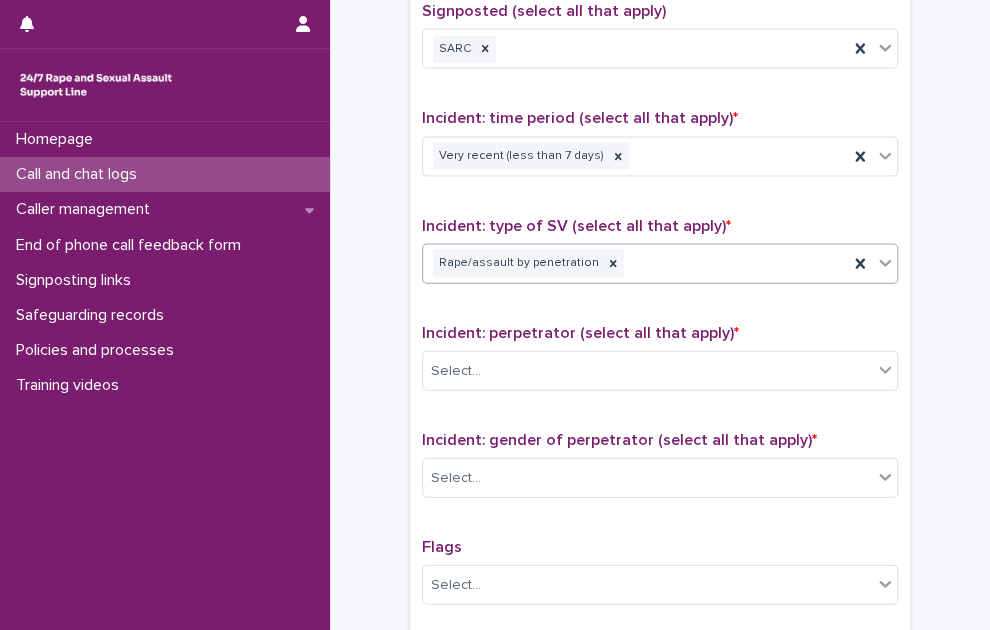 scroll, scrollTop: 1413, scrollLeft: 0, axis: vertical 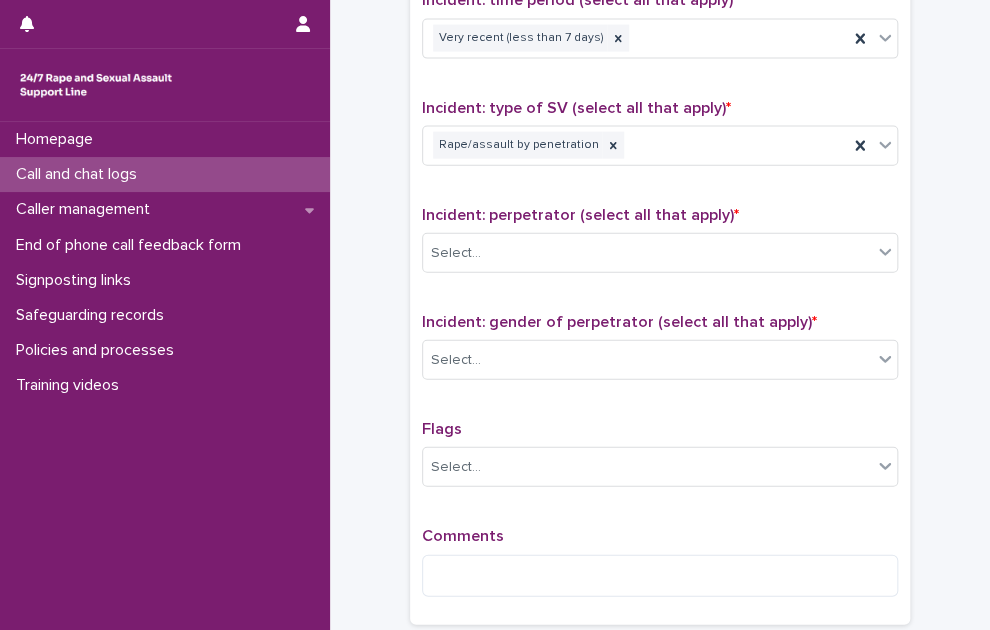 click on "Incident: perpetrator (select all that apply) * Select..." at bounding box center [660, 247] 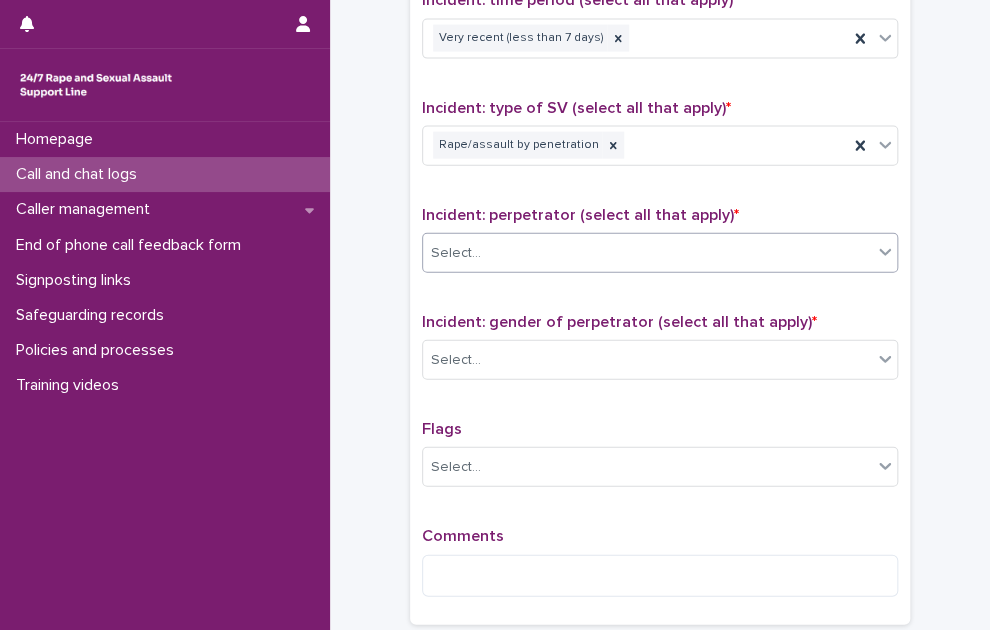 click on "Select..." at bounding box center (647, 253) 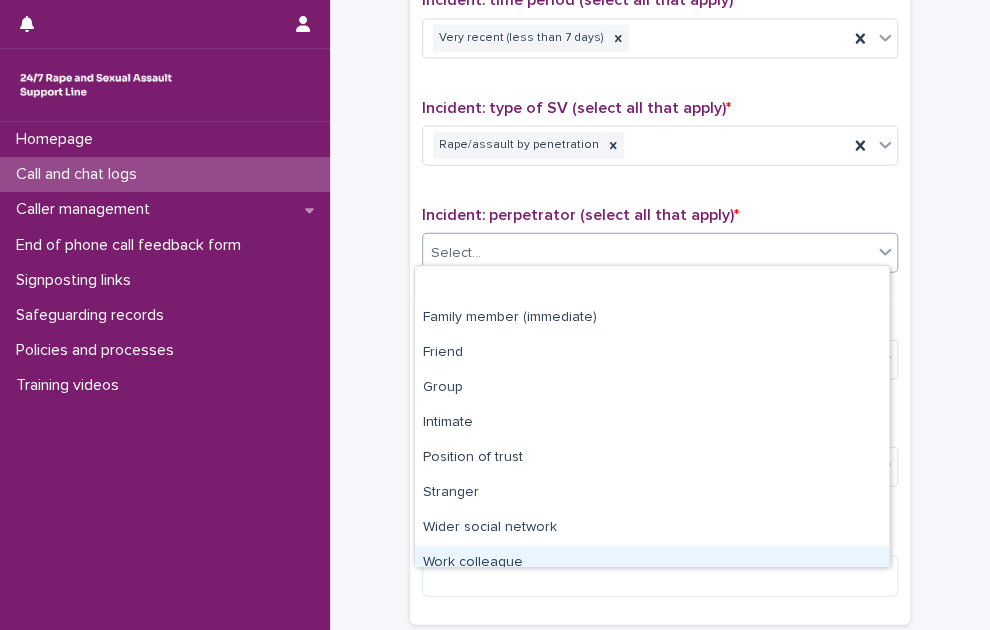 scroll, scrollTop: 84, scrollLeft: 0, axis: vertical 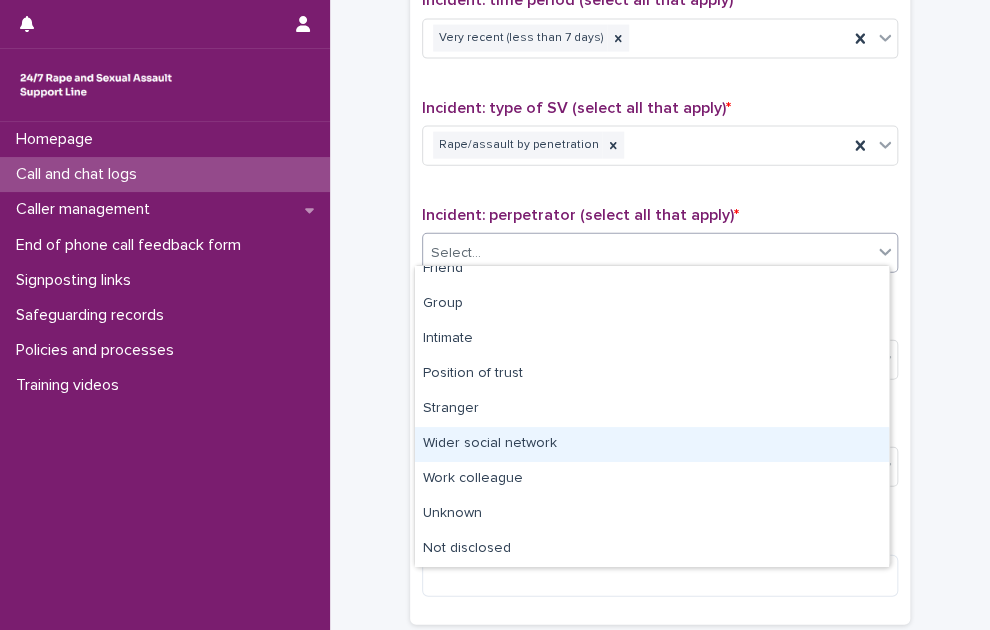 click on "Wider social network" at bounding box center [652, 444] 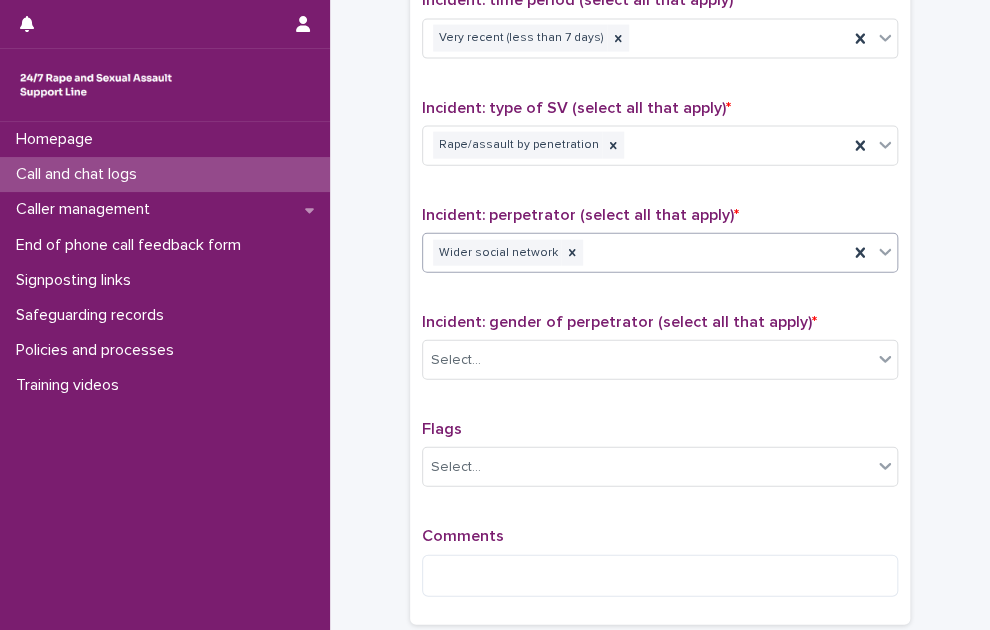 drag, startPoint x: 689, startPoint y: 251, endPoint x: 680, endPoint y: 263, distance: 15 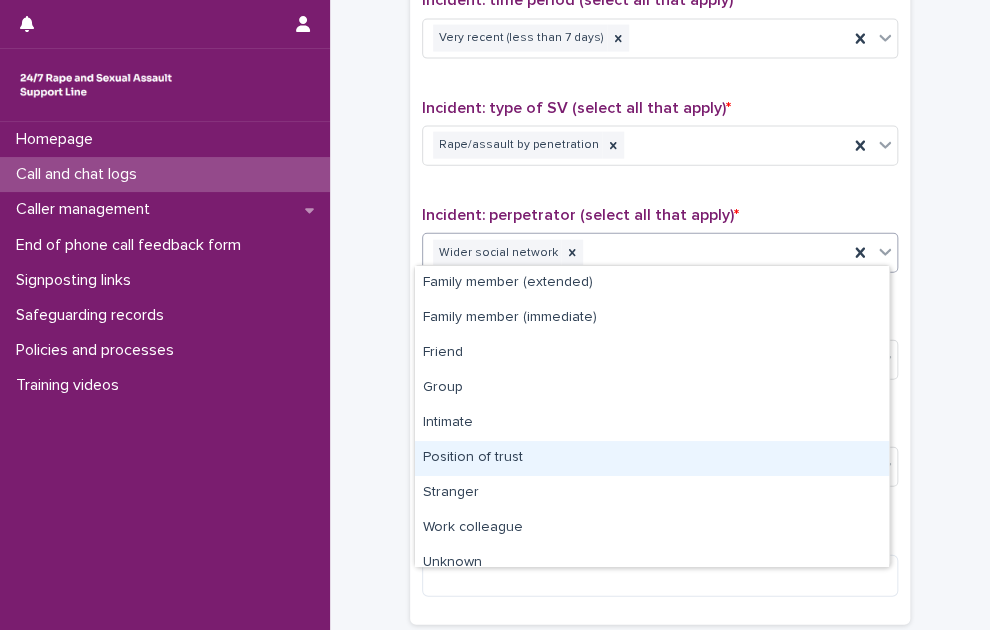 scroll, scrollTop: 50, scrollLeft: 0, axis: vertical 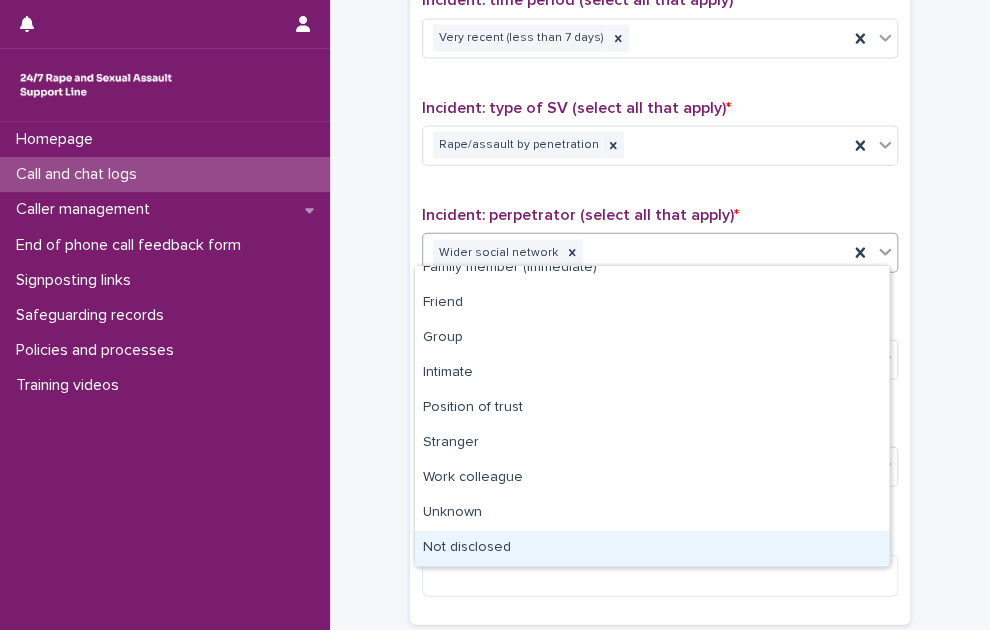 drag, startPoint x: 485, startPoint y: 541, endPoint x: 470, endPoint y: 532, distance: 17.492855 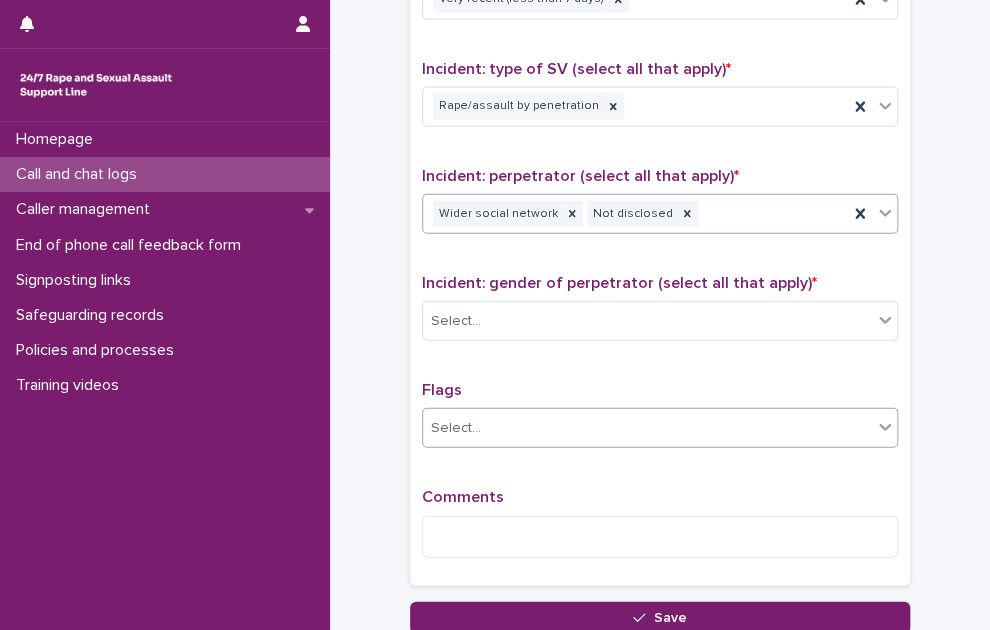 scroll, scrollTop: 1513, scrollLeft: 0, axis: vertical 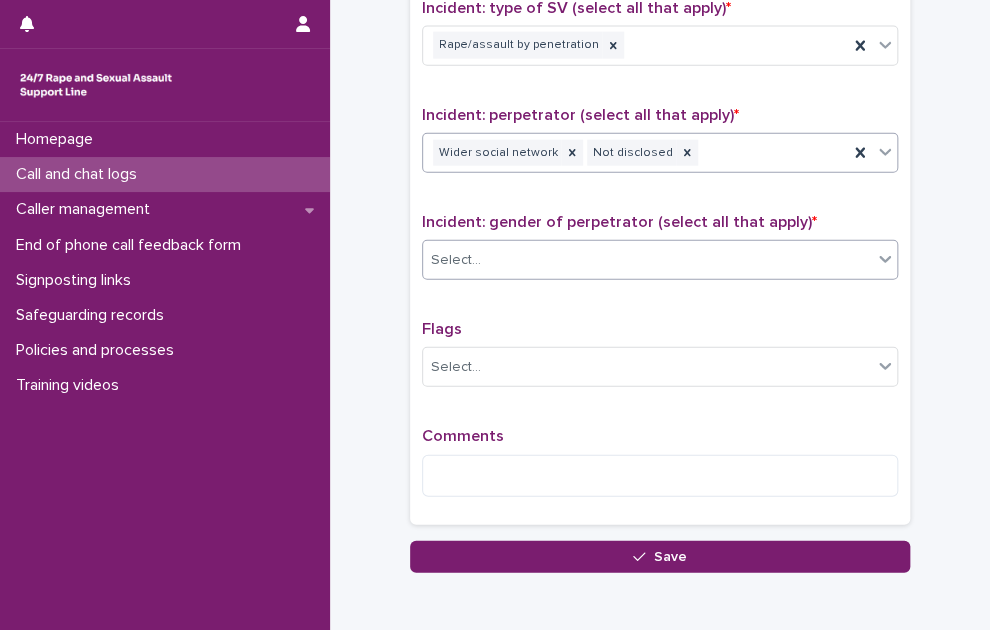 click on "Select..." at bounding box center (647, 260) 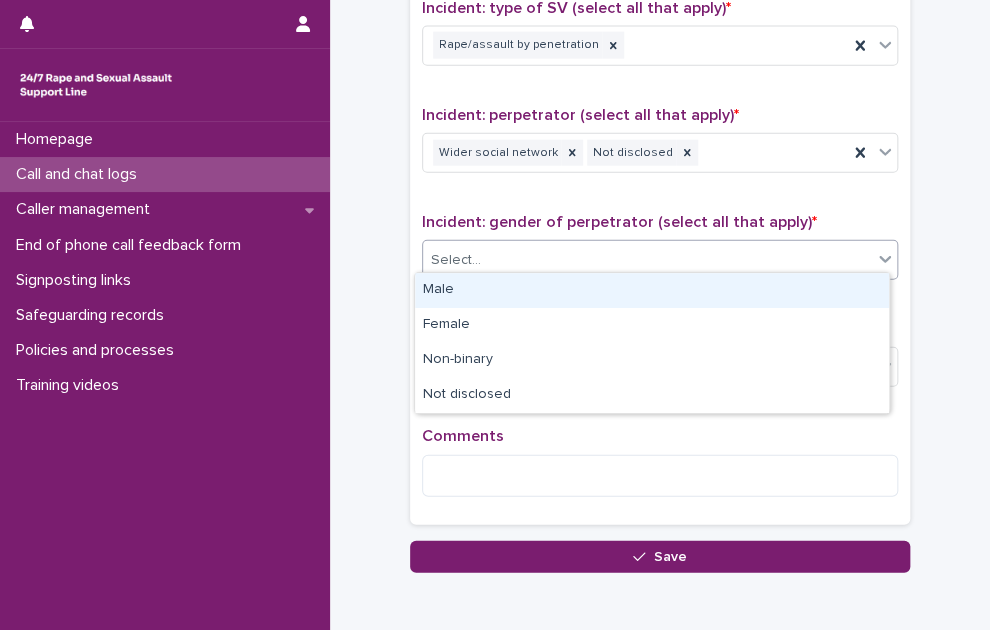 click on "Male" at bounding box center (652, 290) 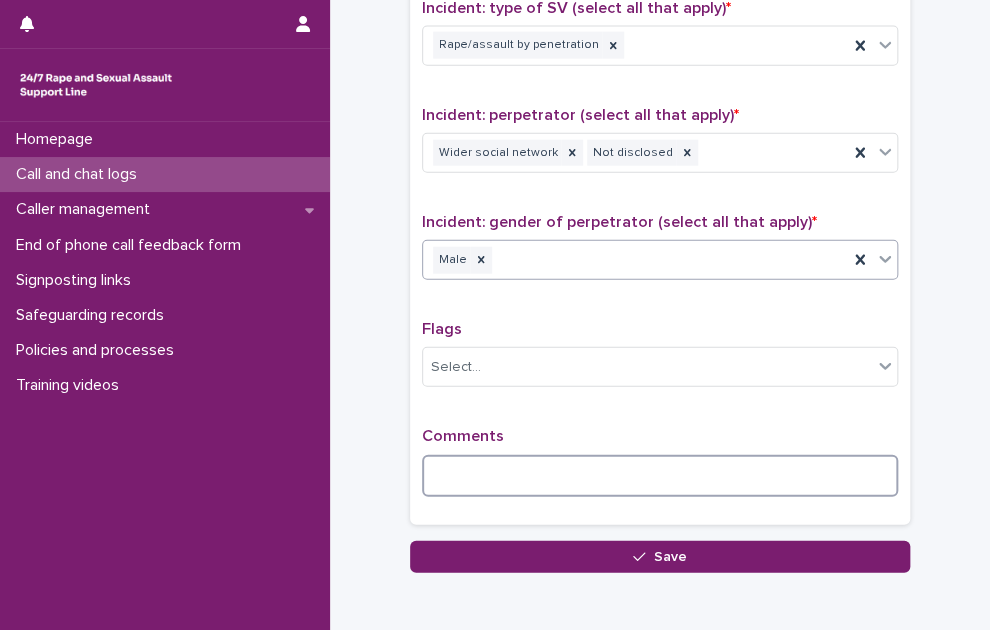 drag, startPoint x: 484, startPoint y: 458, endPoint x: 500, endPoint y: 441, distance: 23.345236 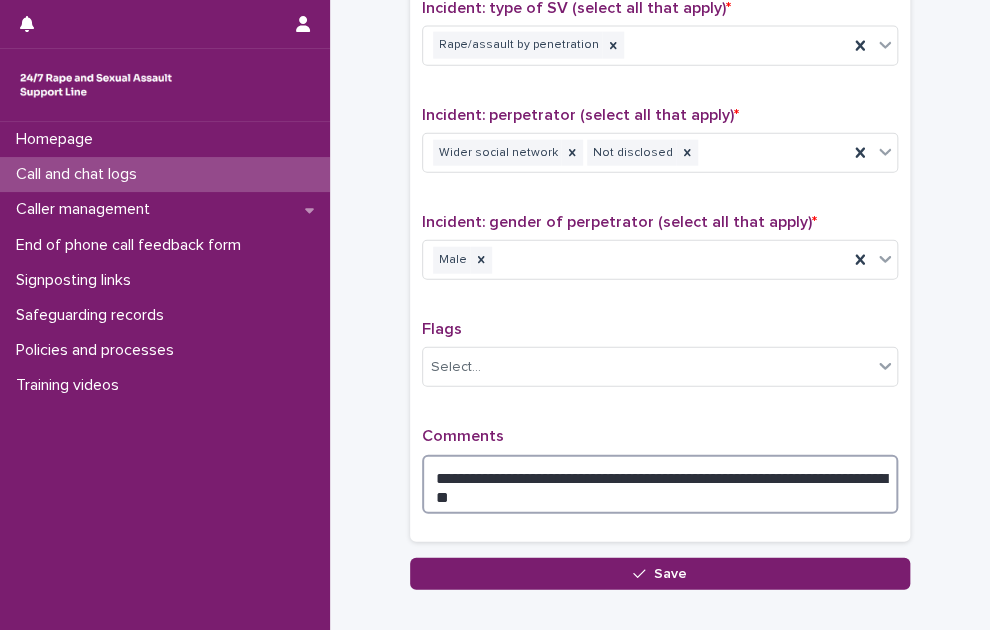 click on "**********" at bounding box center (660, 485) 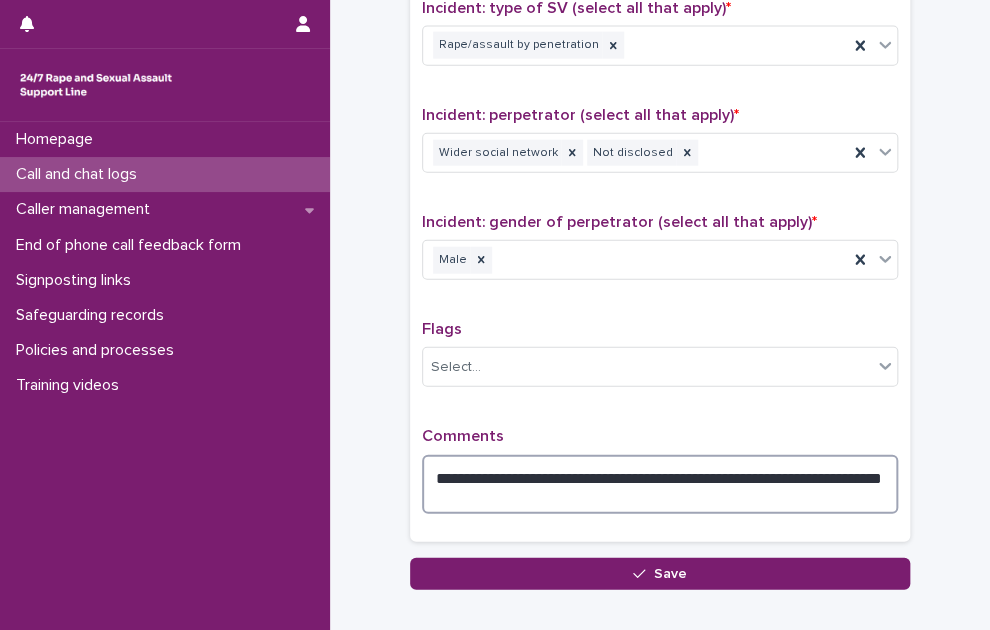 click on "**********" at bounding box center [660, 485] 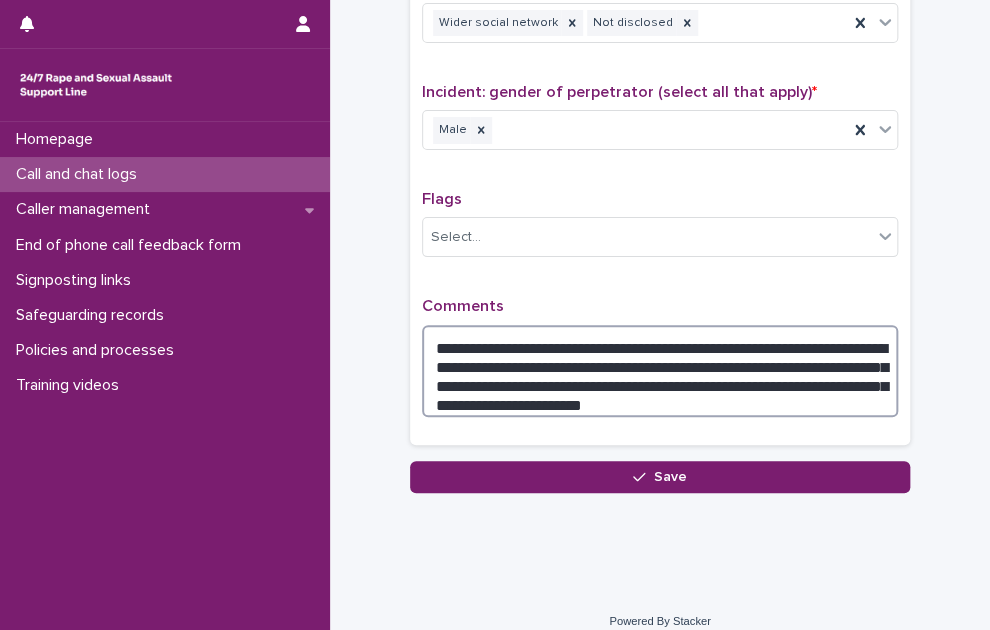 scroll, scrollTop: 1655, scrollLeft: 0, axis: vertical 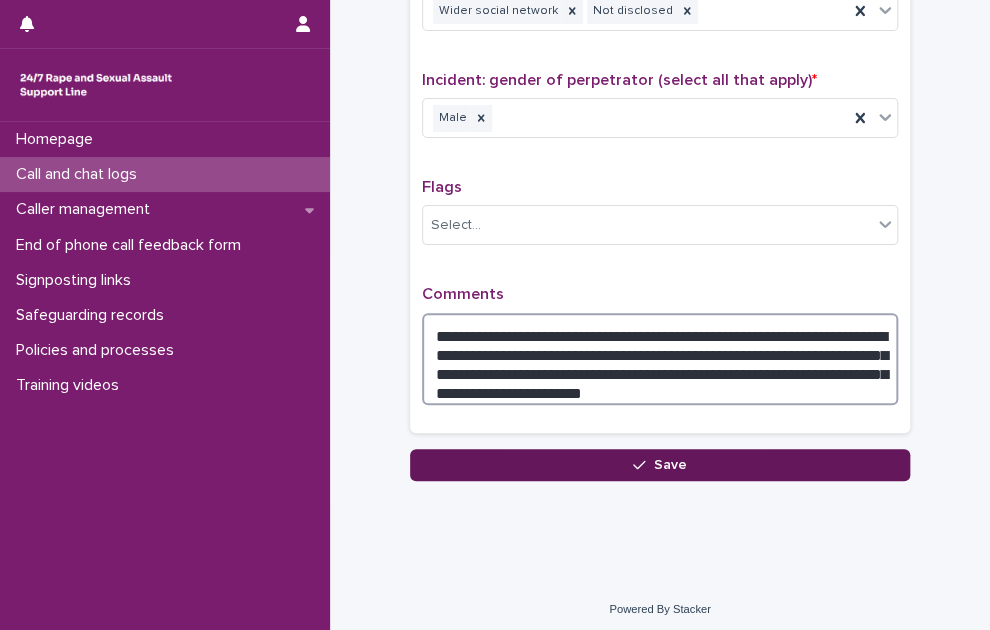 type on "**********" 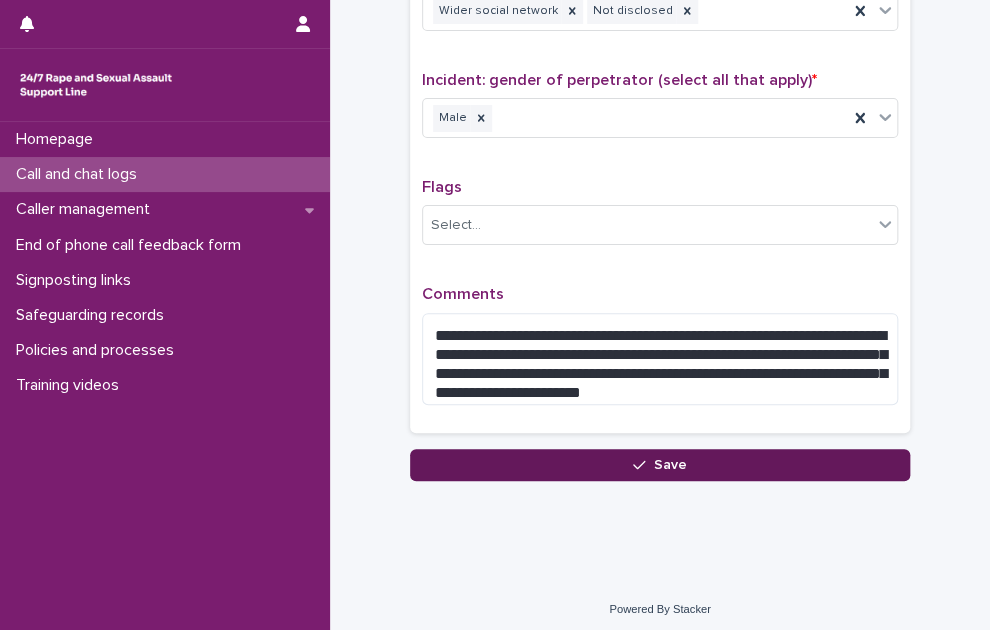 click on "Save" at bounding box center (660, 465) 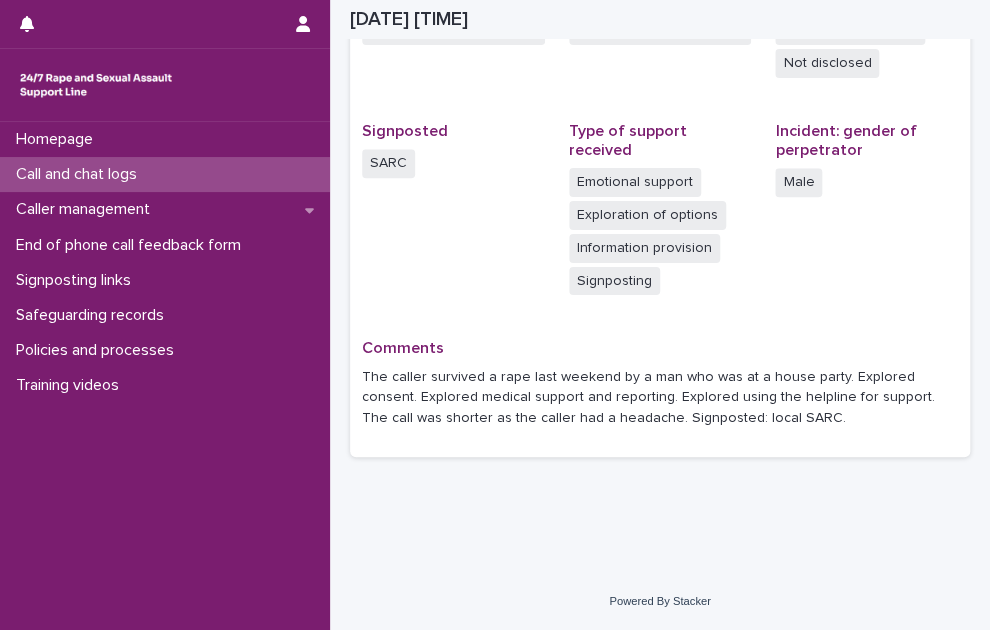 scroll, scrollTop: 565, scrollLeft: 0, axis: vertical 